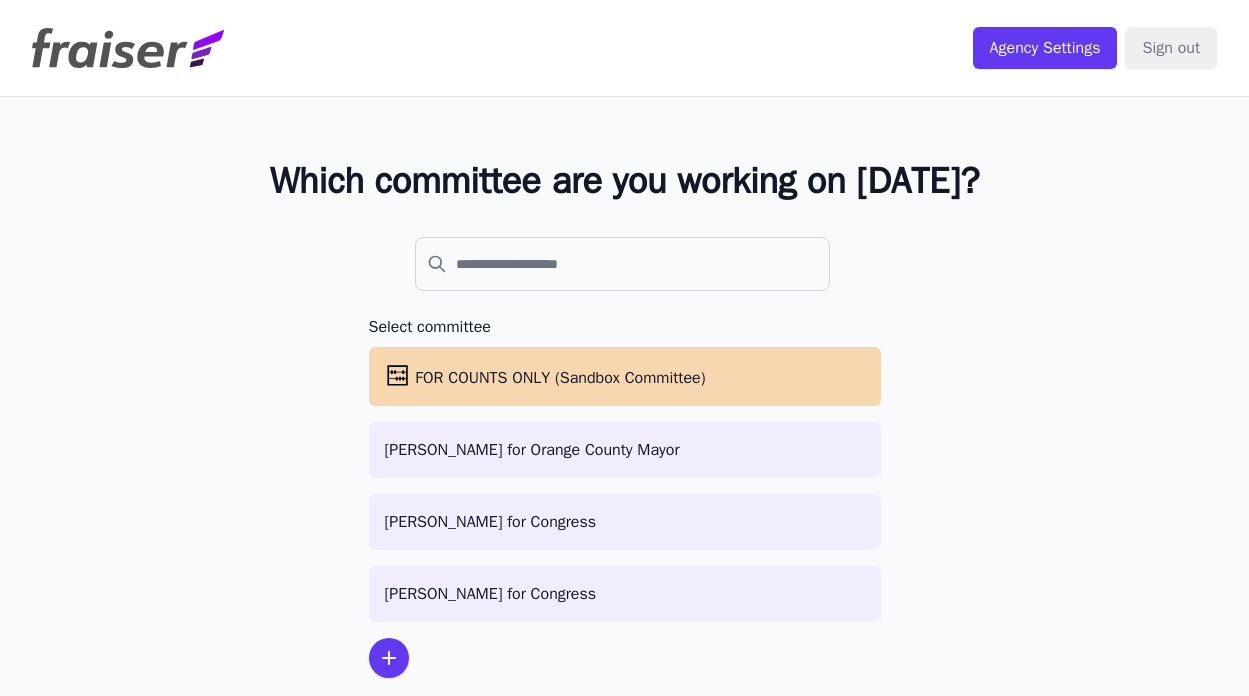scroll, scrollTop: 0, scrollLeft: 0, axis: both 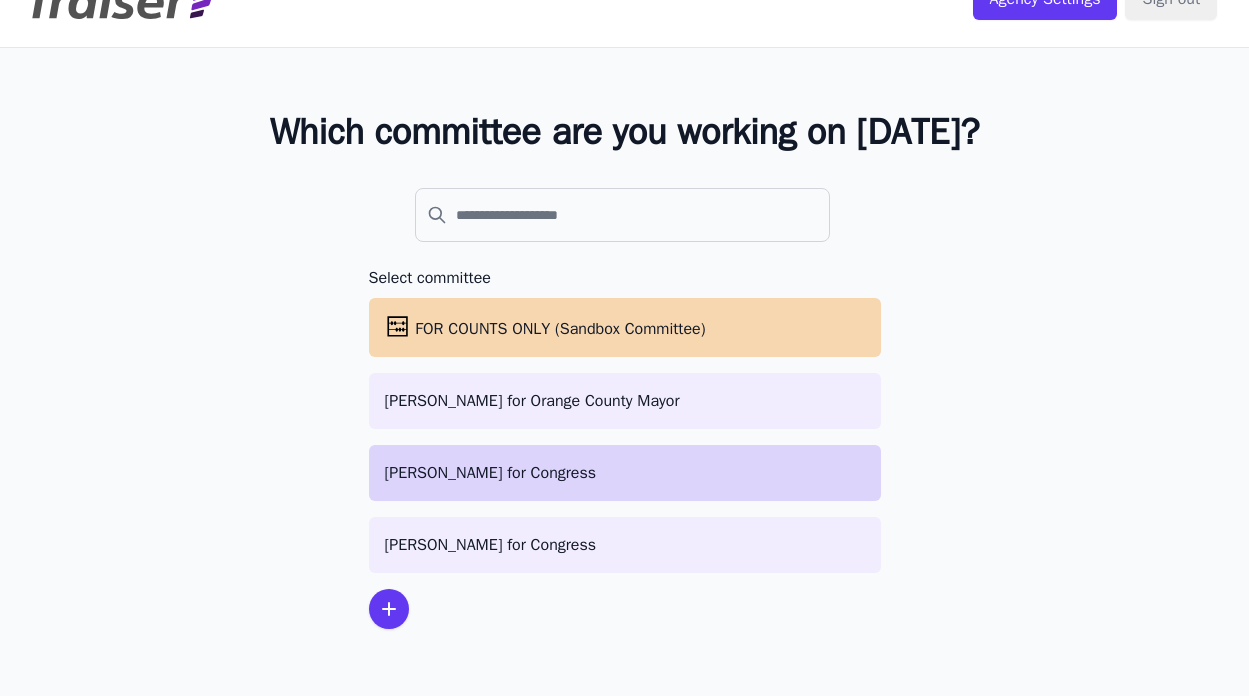 click on "[PERSON_NAME] for Congress" at bounding box center (625, 473) 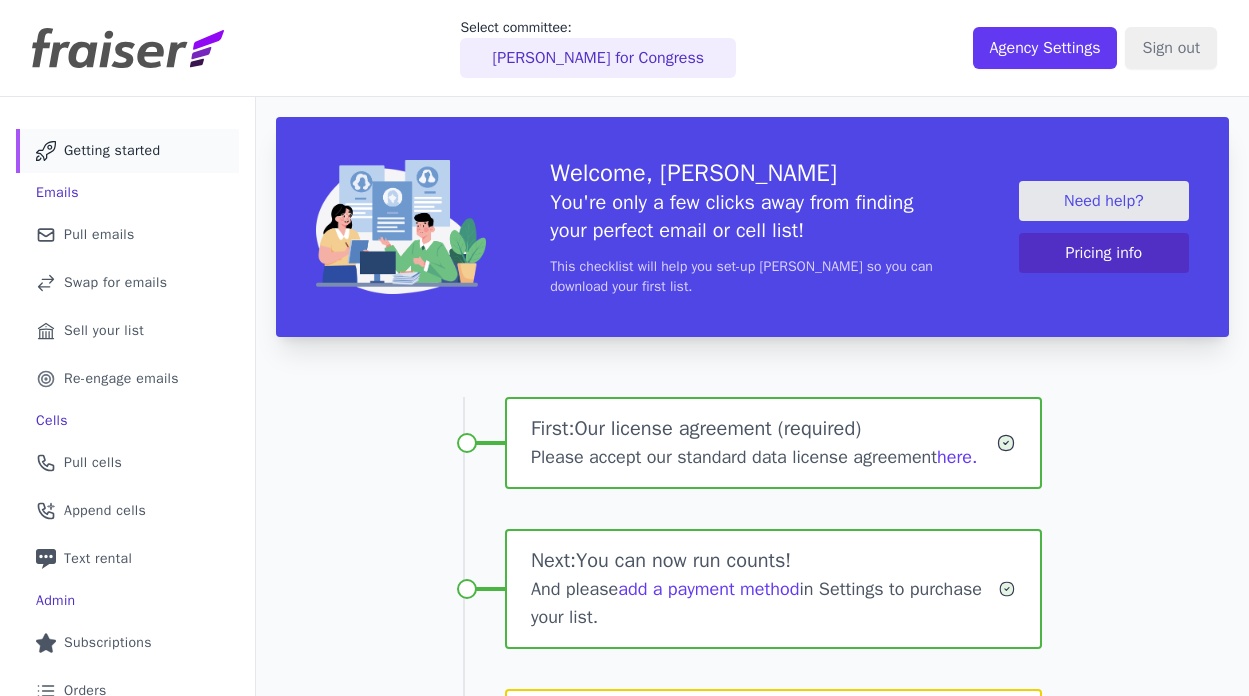 scroll, scrollTop: 0, scrollLeft: 0, axis: both 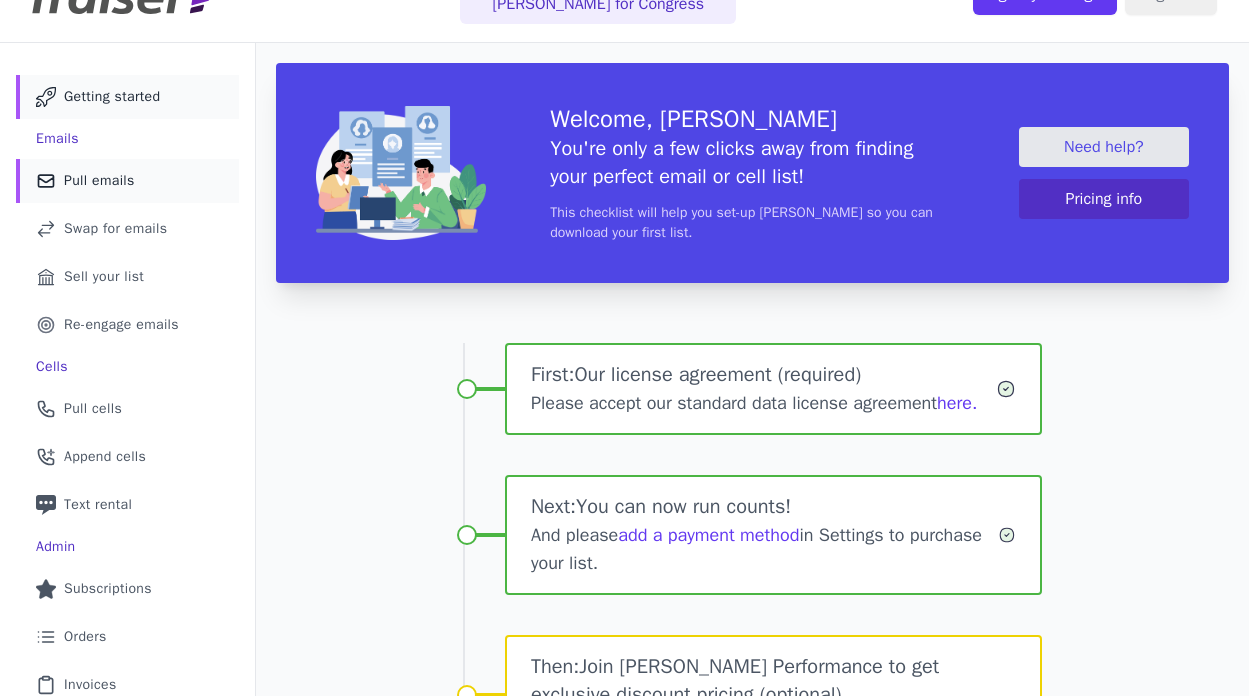 click on "Pull emails" at bounding box center [99, 181] 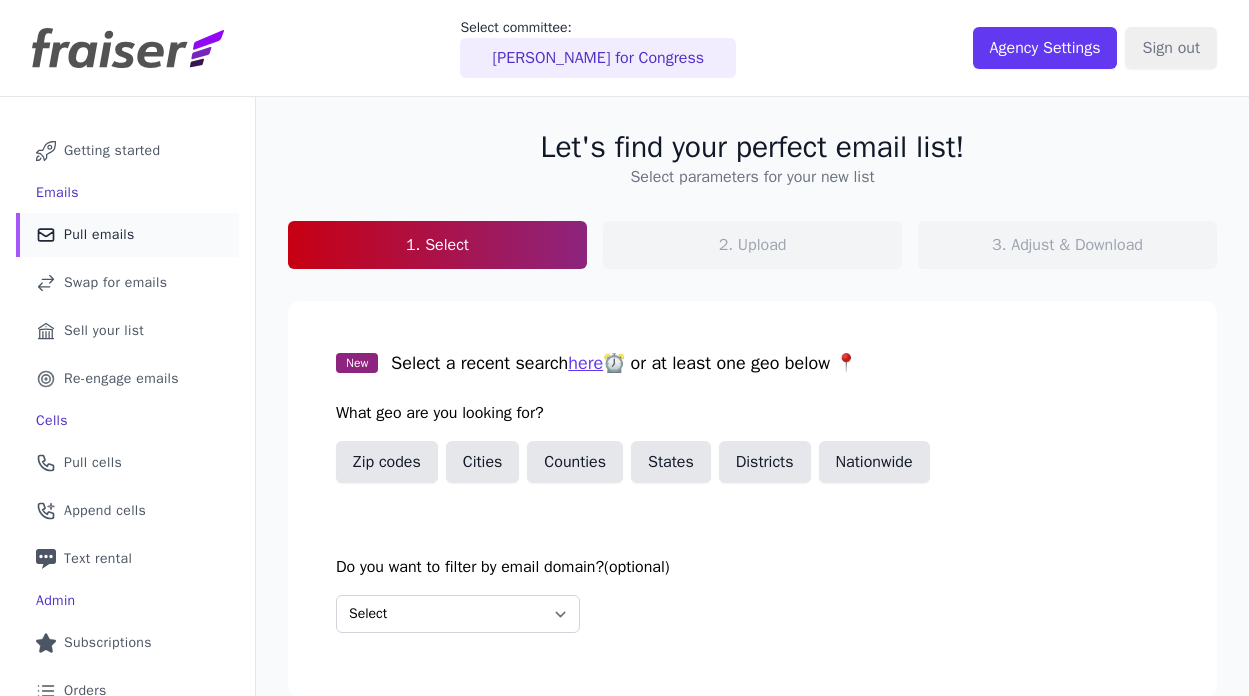 scroll, scrollTop: 0, scrollLeft: 0, axis: both 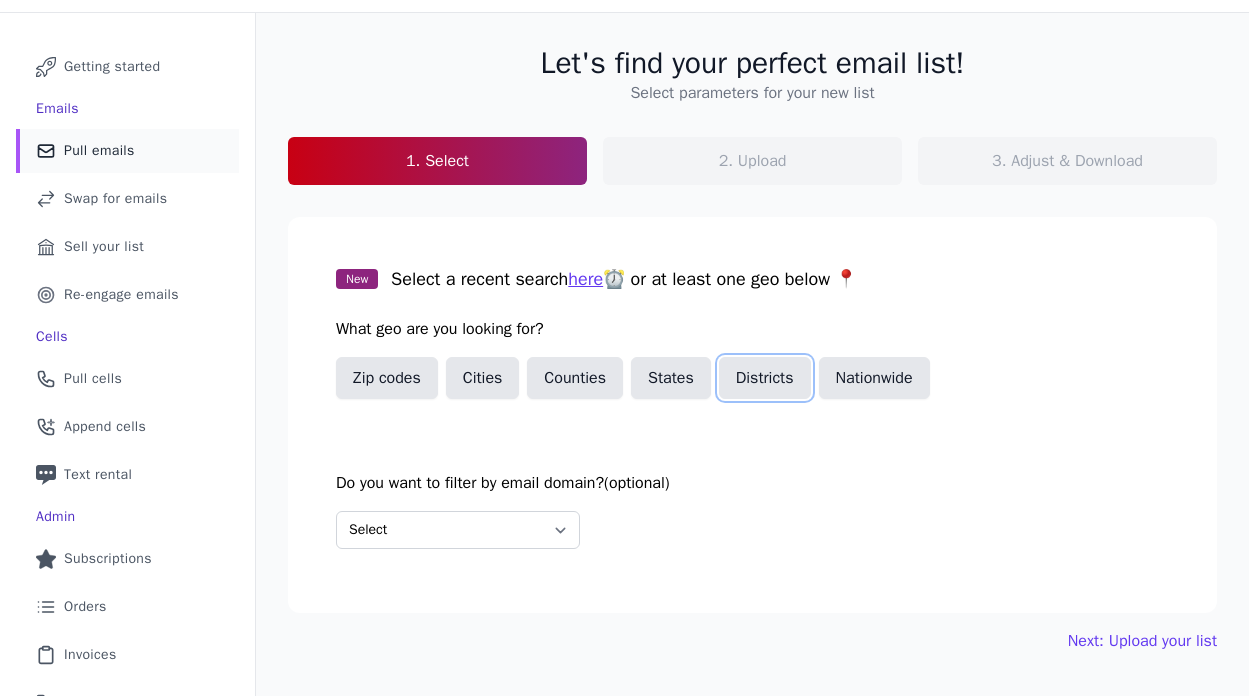 click on "Districts" at bounding box center [765, 378] 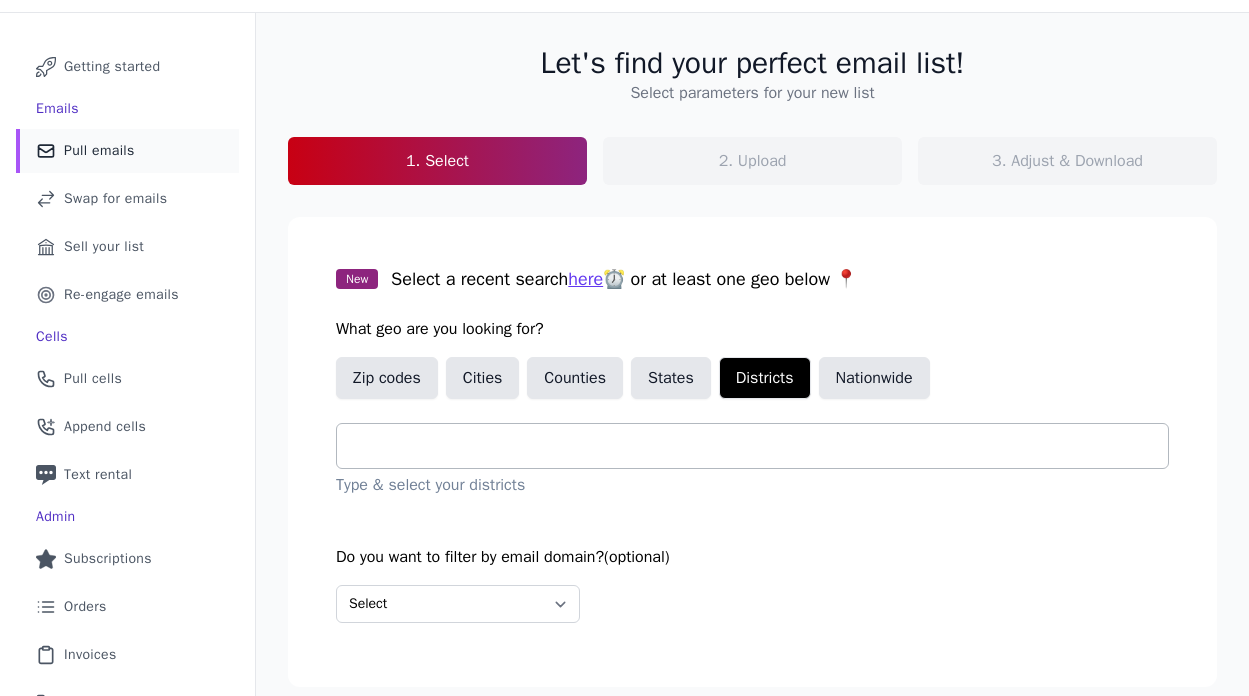 click at bounding box center [760, 446] 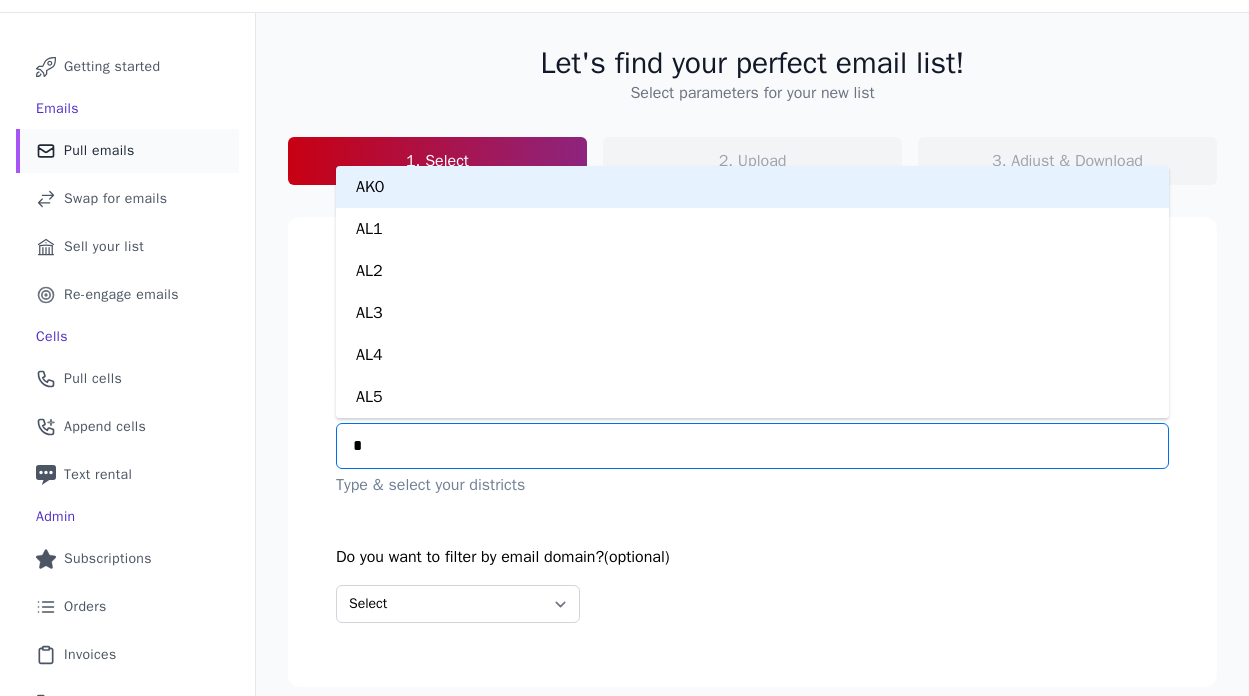 type on "**" 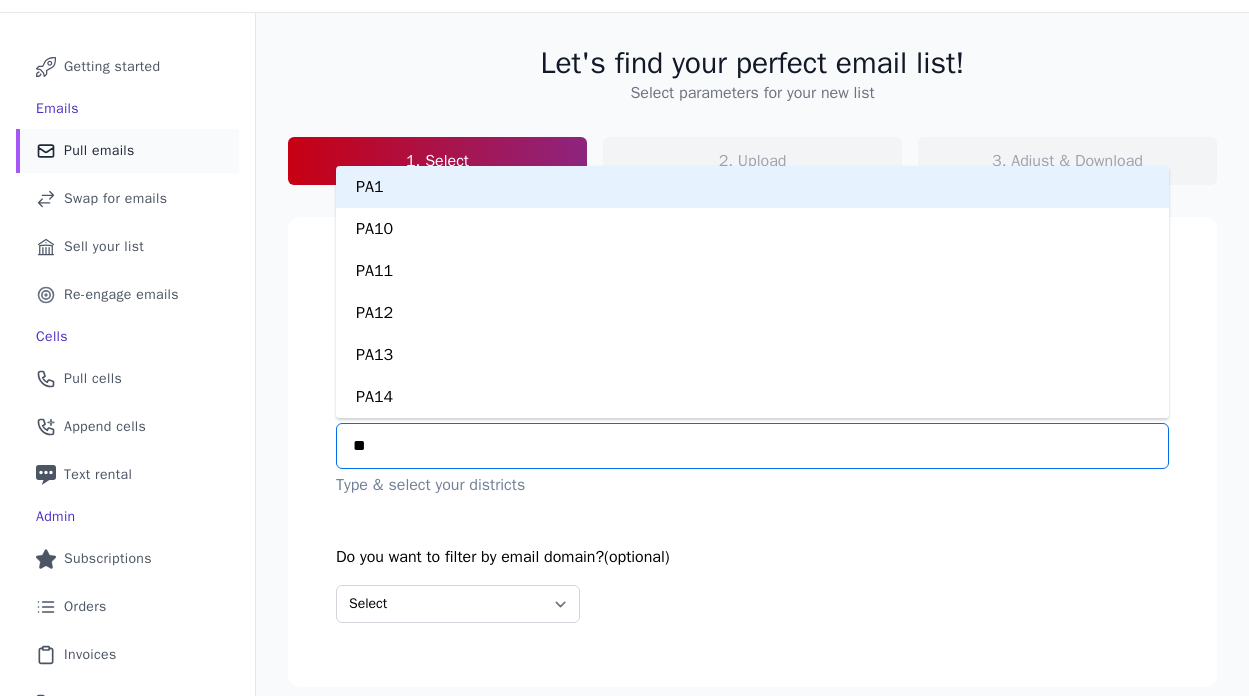 click on "PA1" at bounding box center [752, 187] 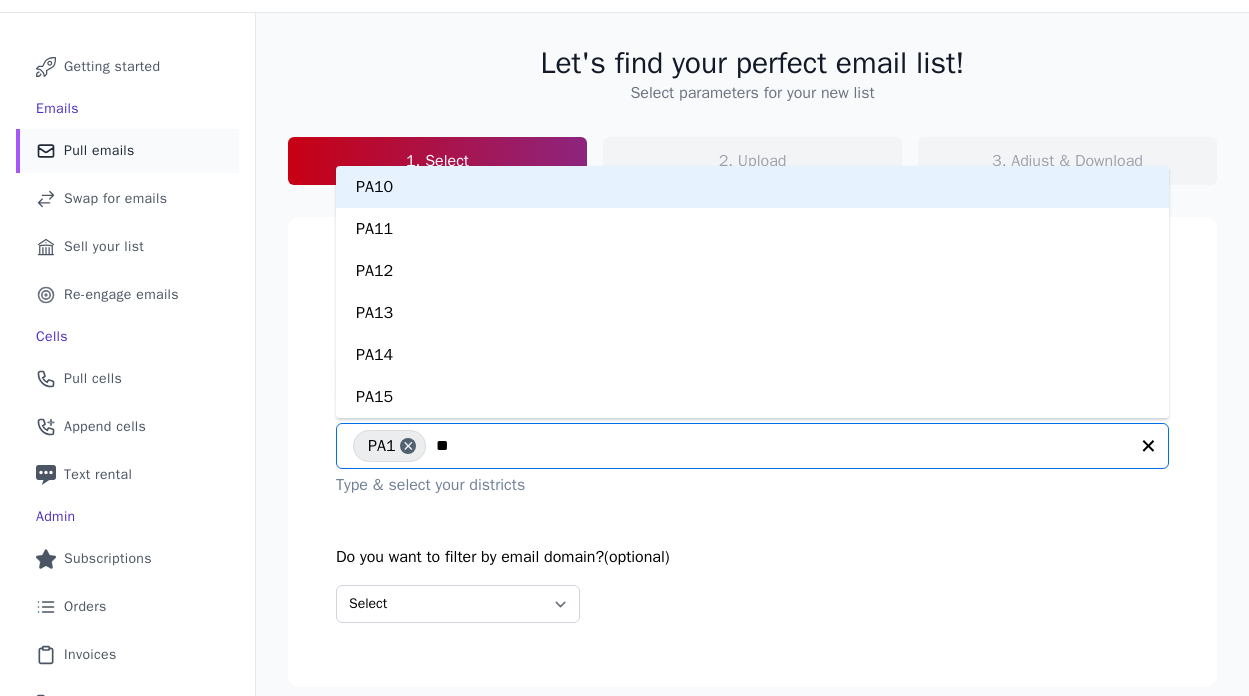 type on "***" 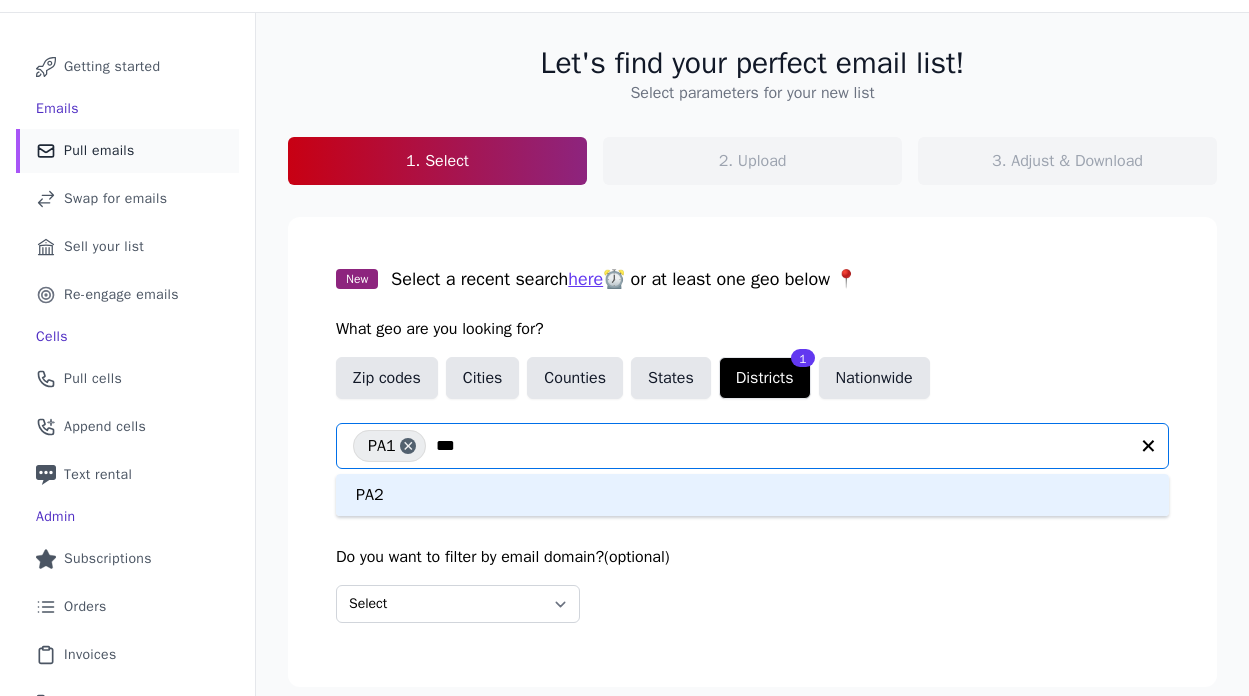 click on "PA2" at bounding box center [752, 495] 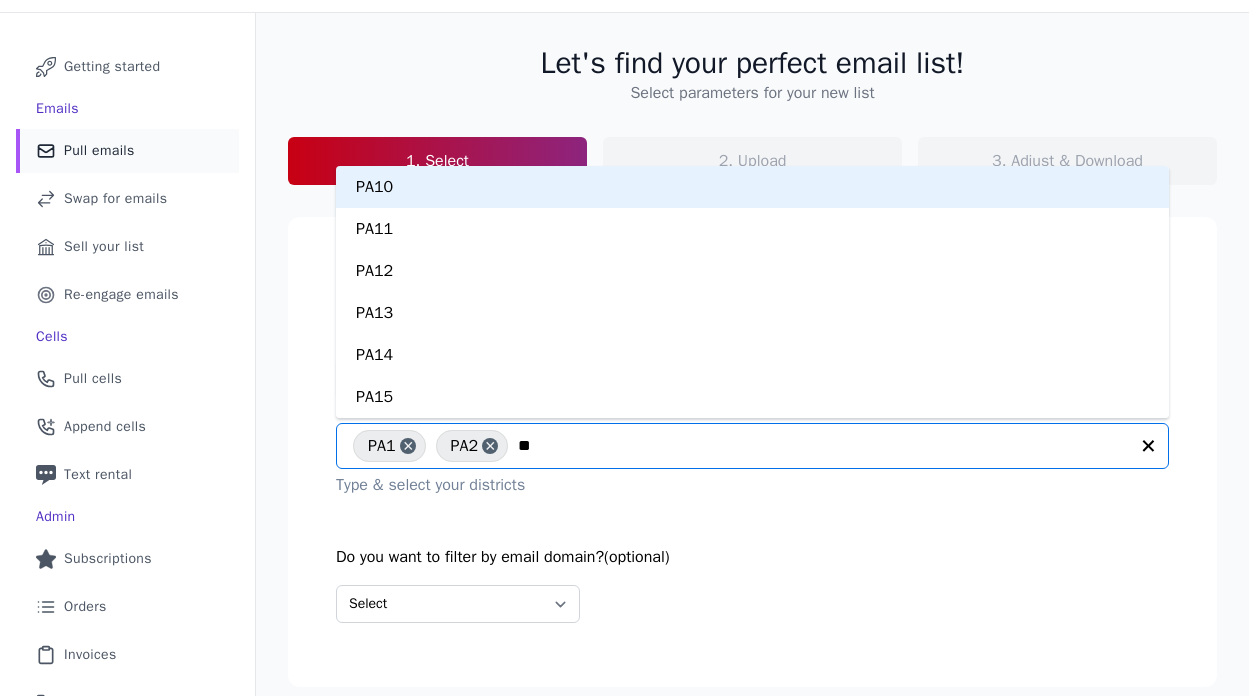type on "***" 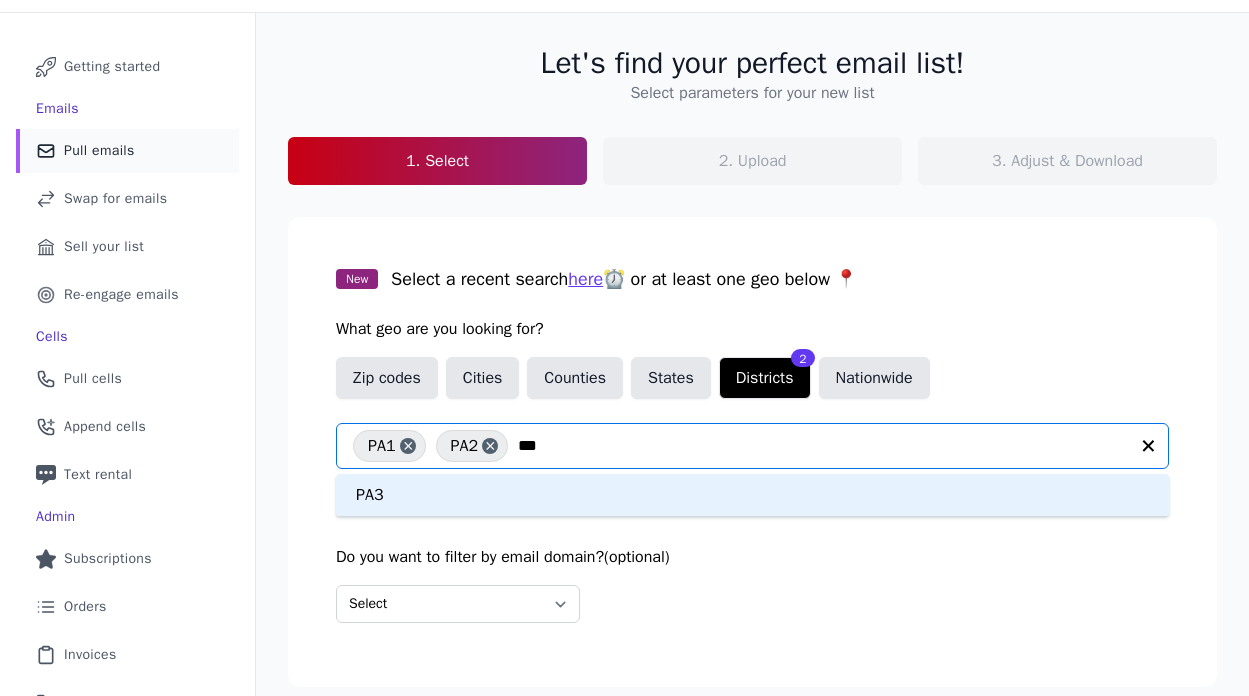 click on "PA3" at bounding box center [752, 495] 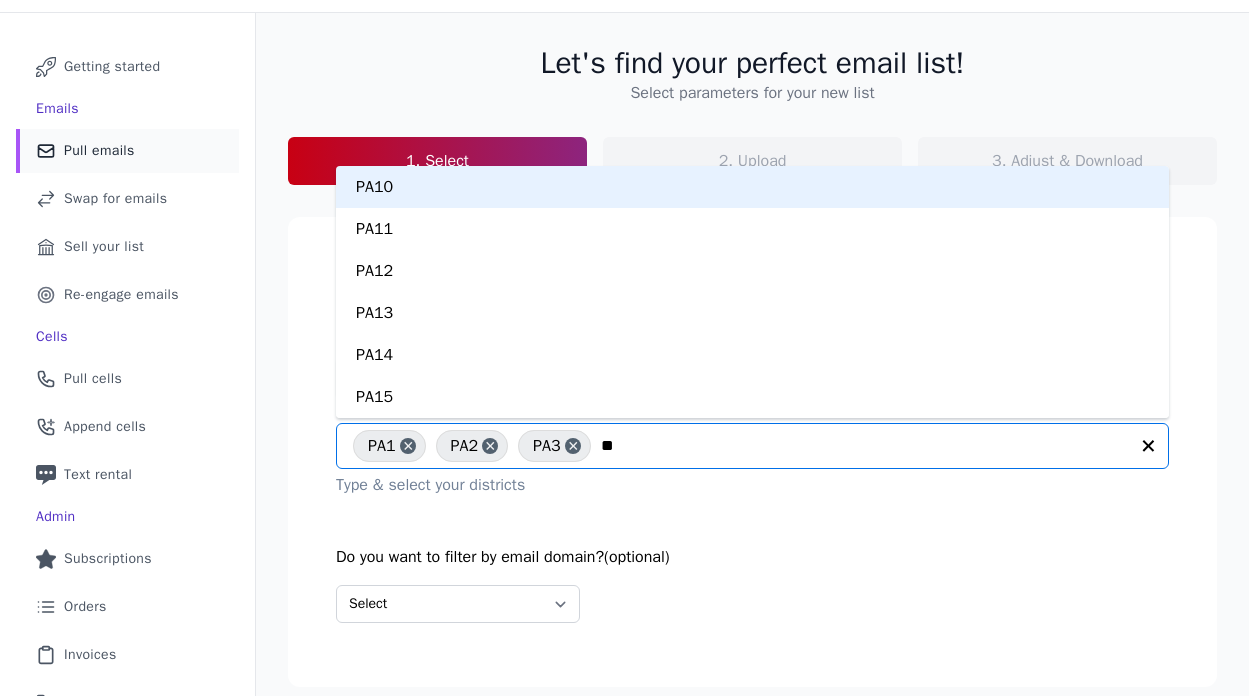 type on "***" 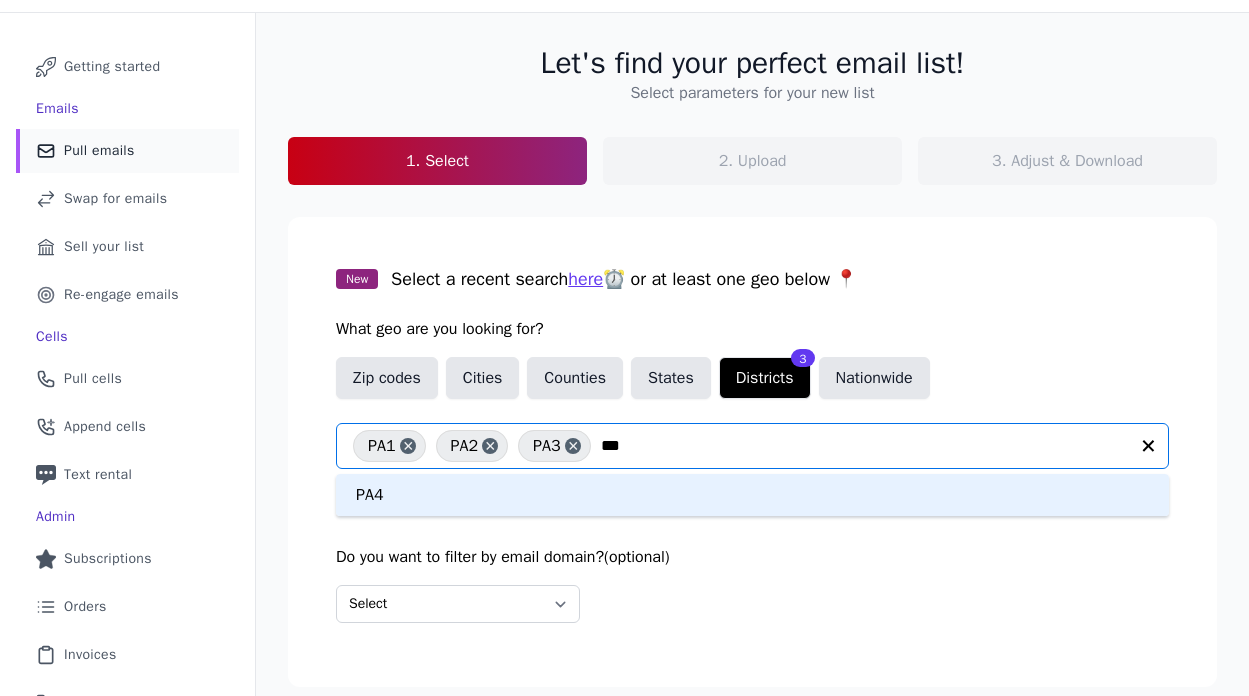click on "PA4" at bounding box center (752, 495) 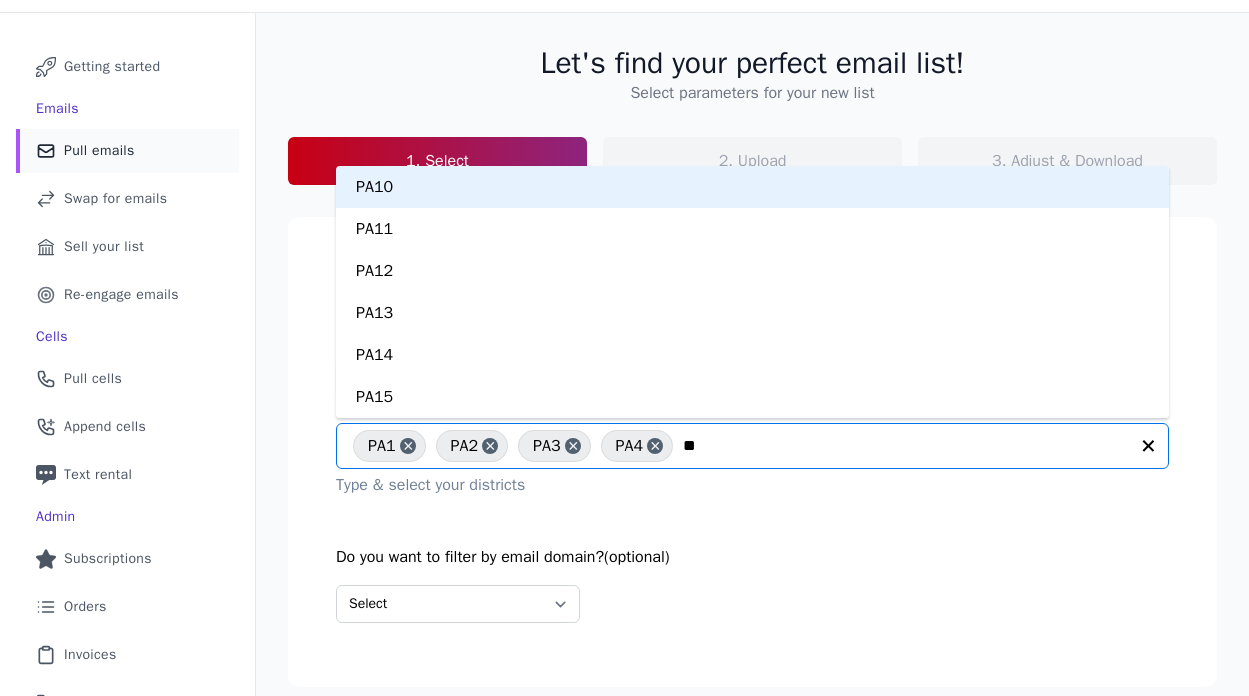type on "***" 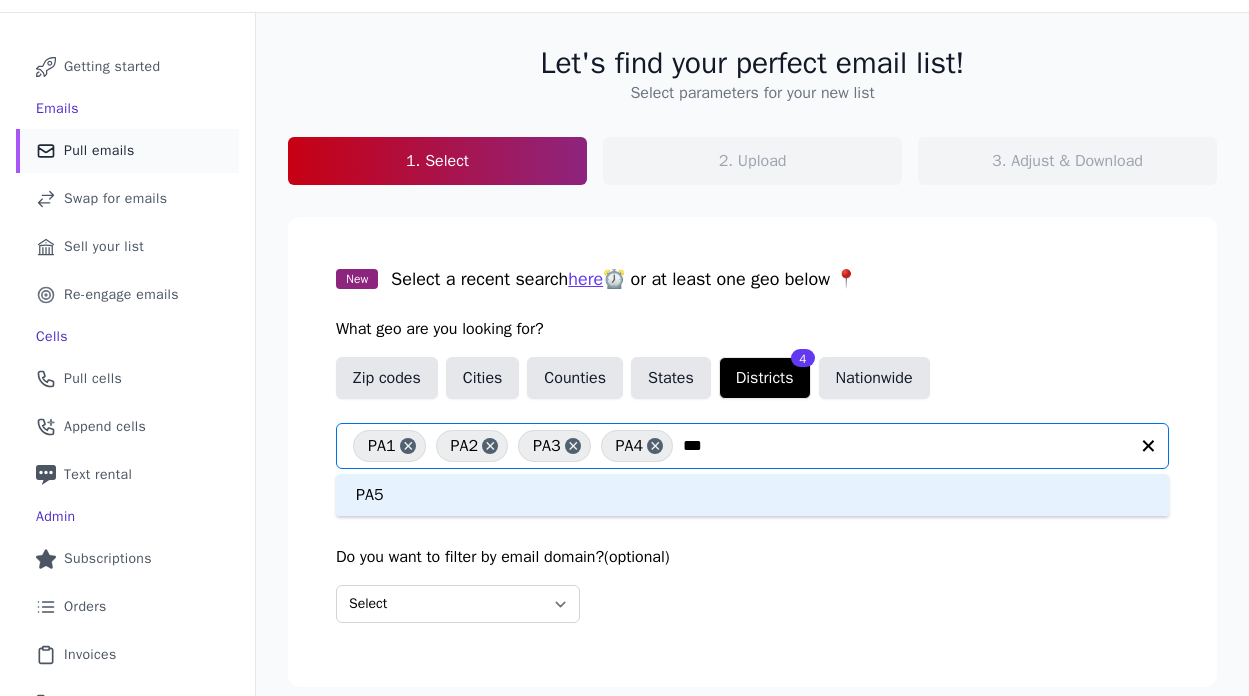 click on "PA5" at bounding box center [752, 495] 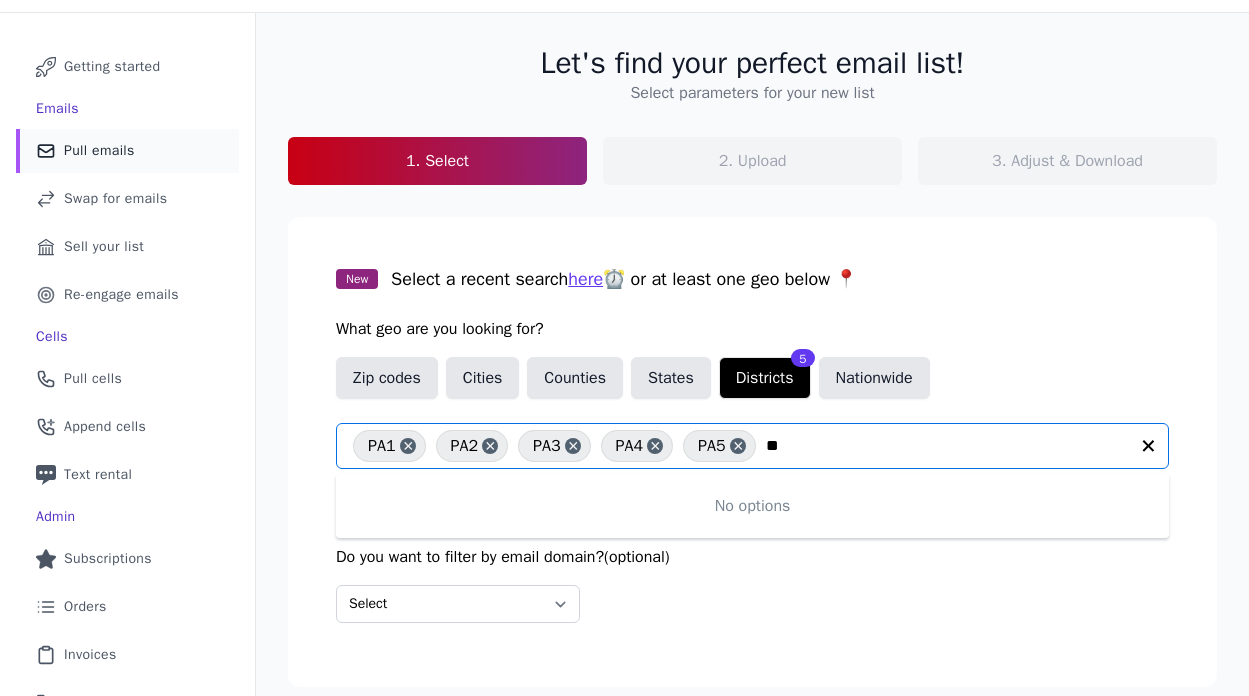 type on "***" 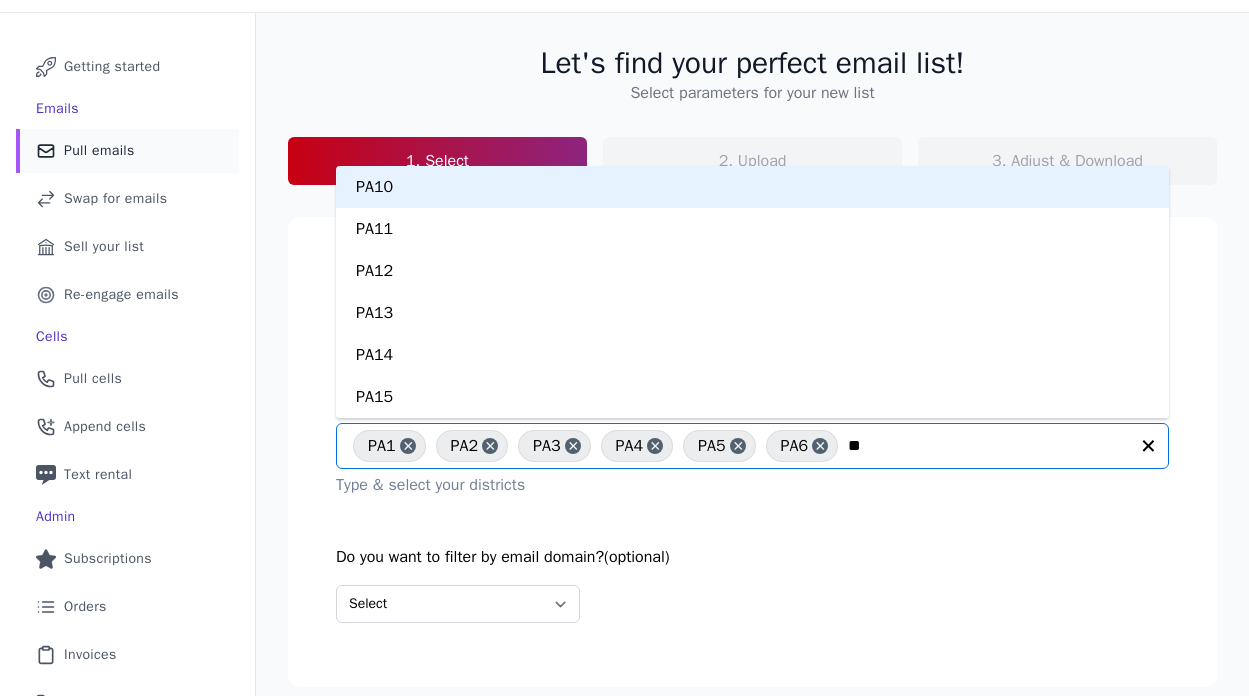 type on "***" 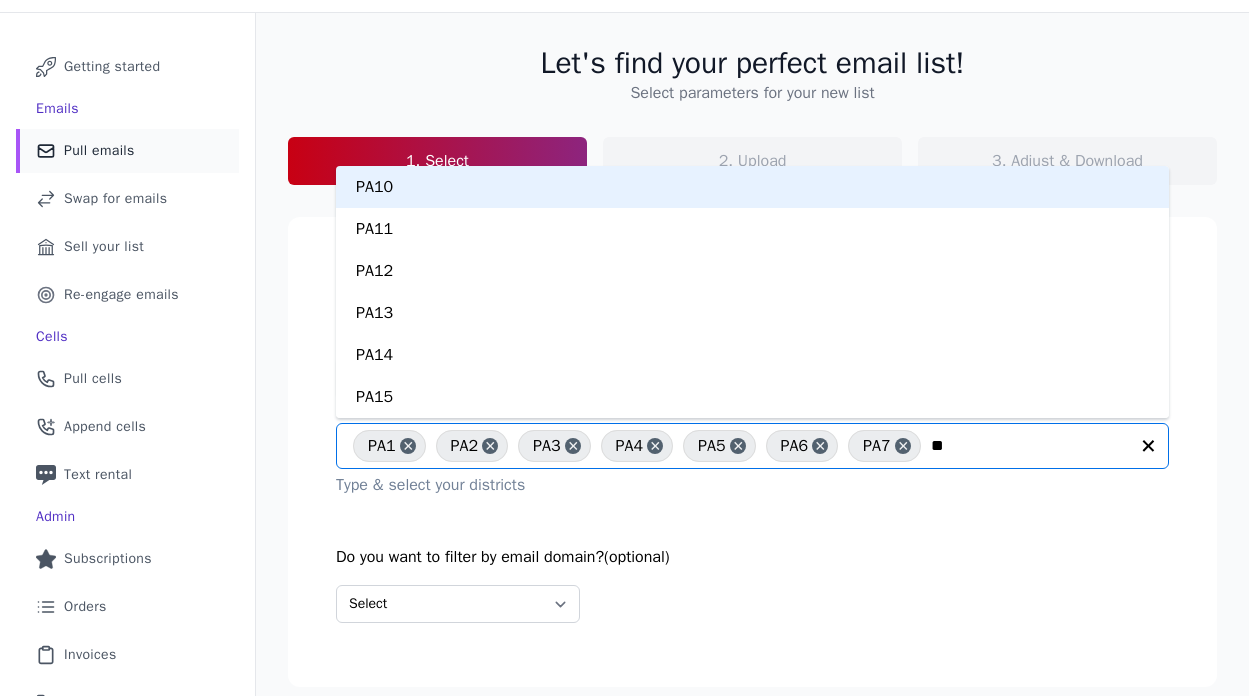 type on "***" 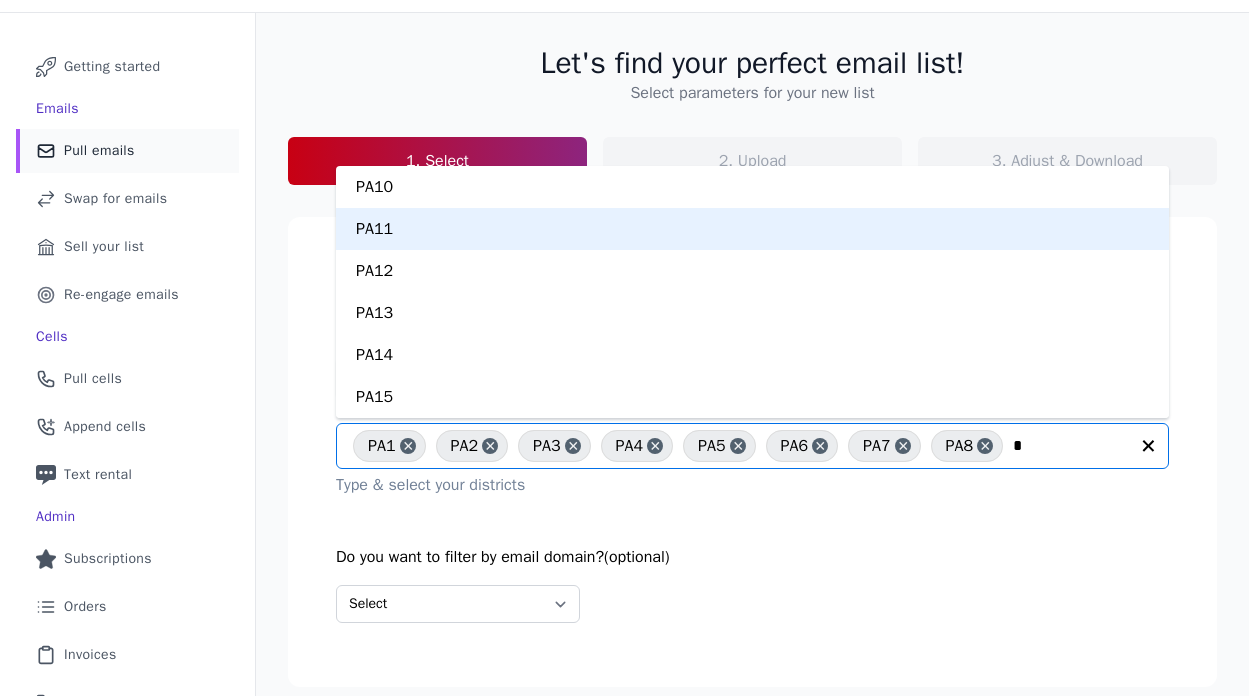 type on "*" 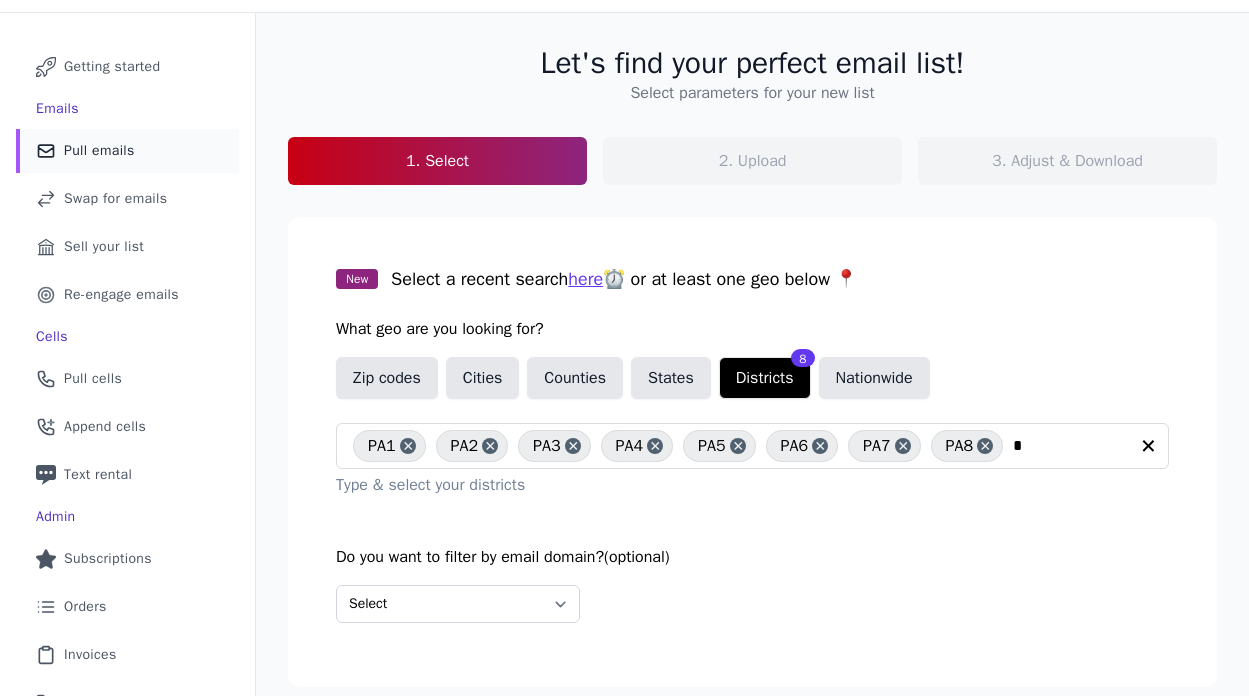 type 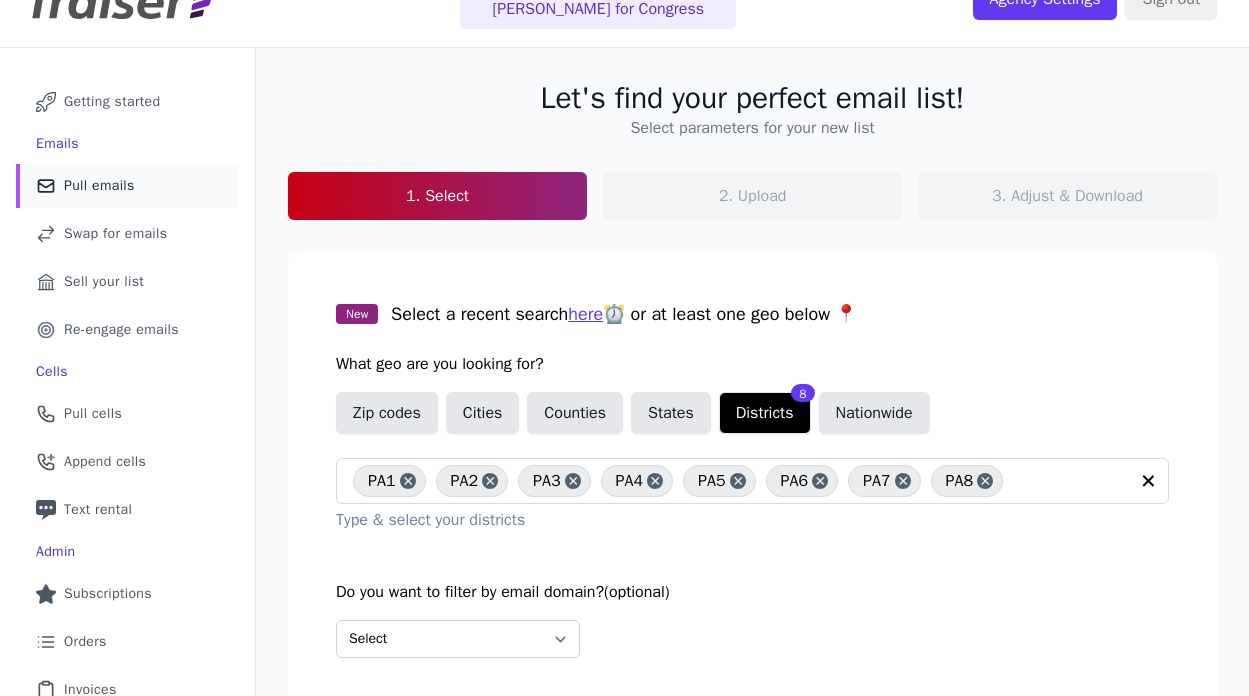 scroll, scrollTop: 57, scrollLeft: 0, axis: vertical 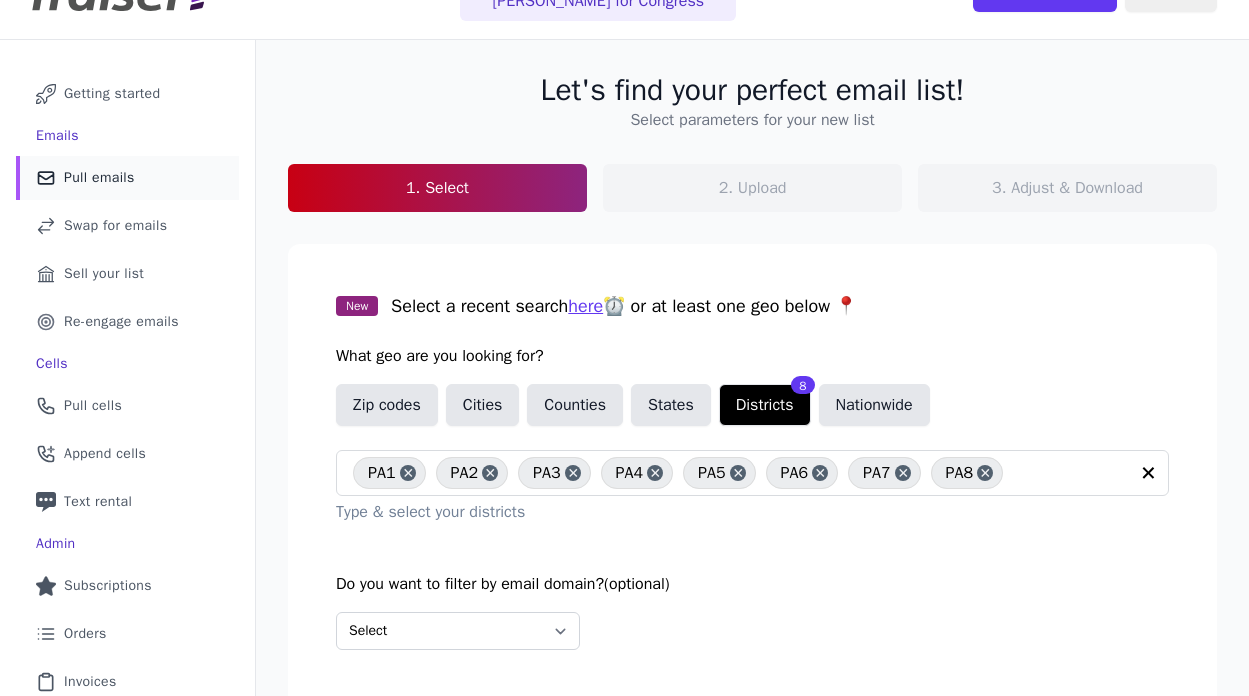 click on "Select a recent search  here  ⏰ or at least one geo below 📍" at bounding box center (624, 306) 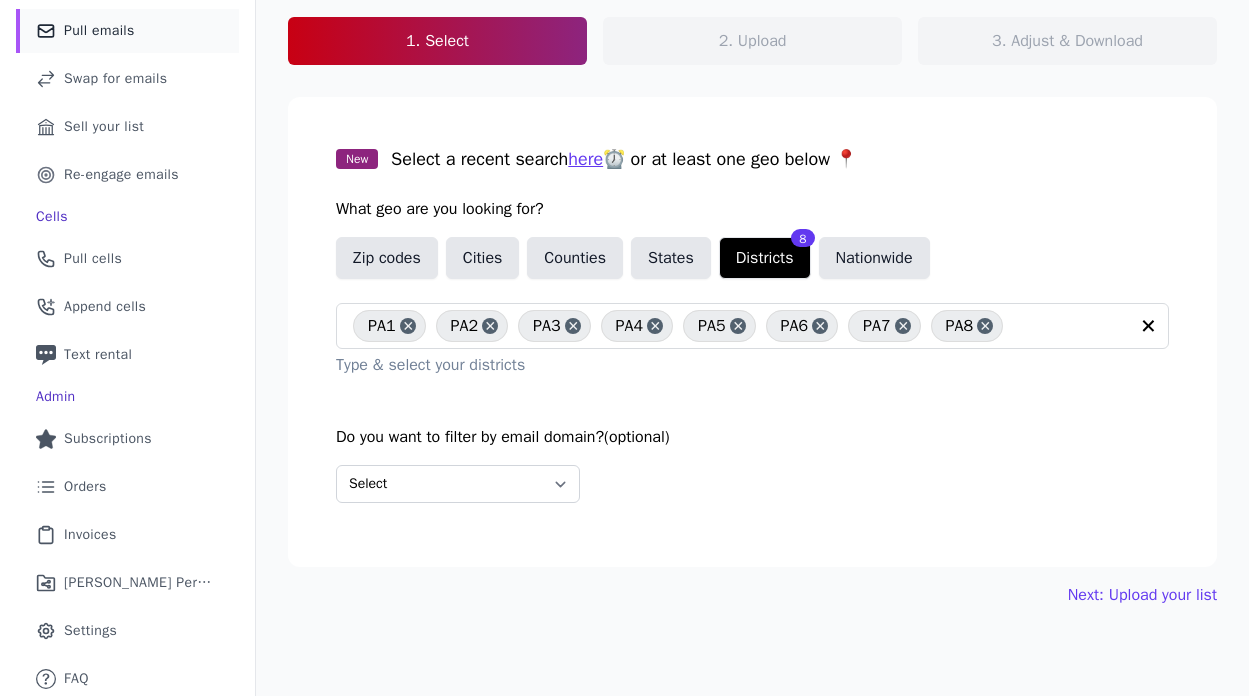 scroll, scrollTop: 209, scrollLeft: 0, axis: vertical 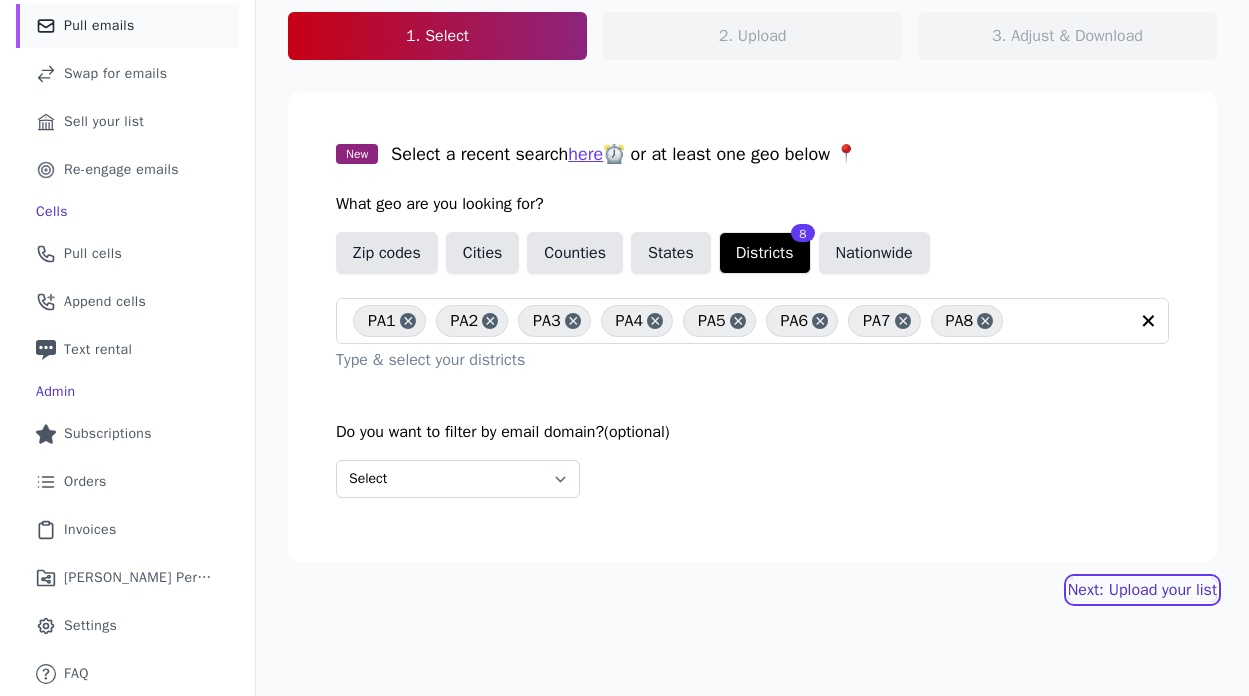 click on "Next: Upload your list" at bounding box center (1142, 590) 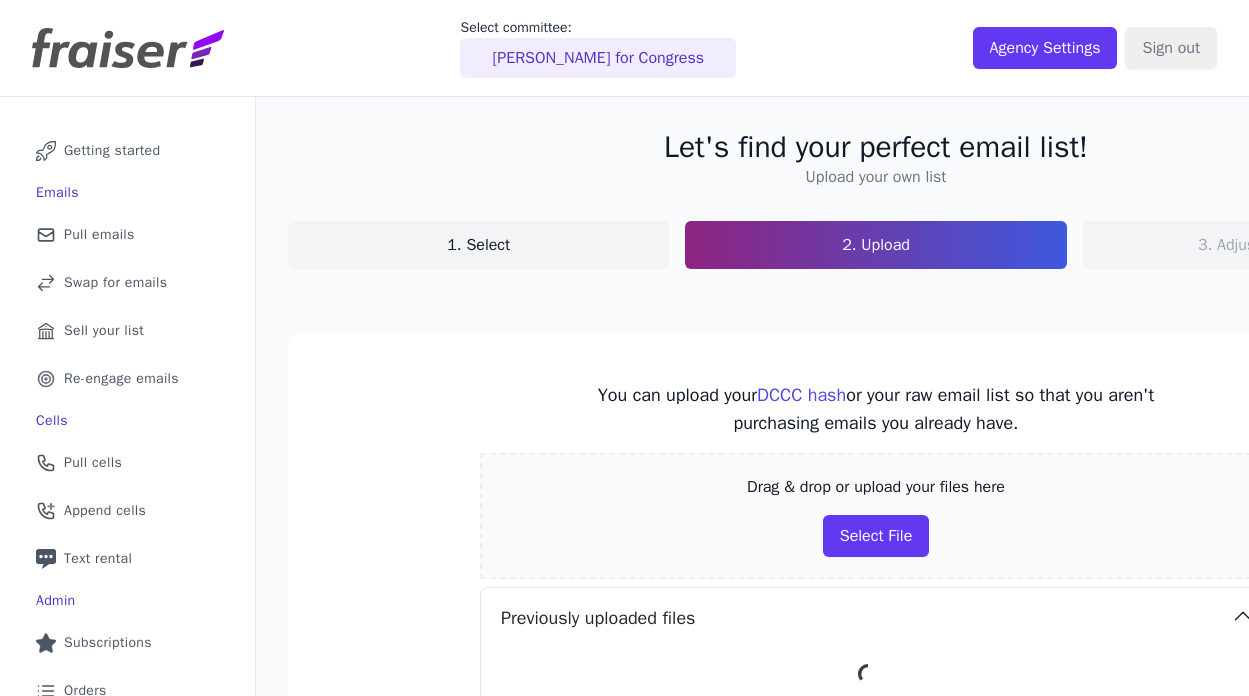 scroll, scrollTop: 0, scrollLeft: 0, axis: both 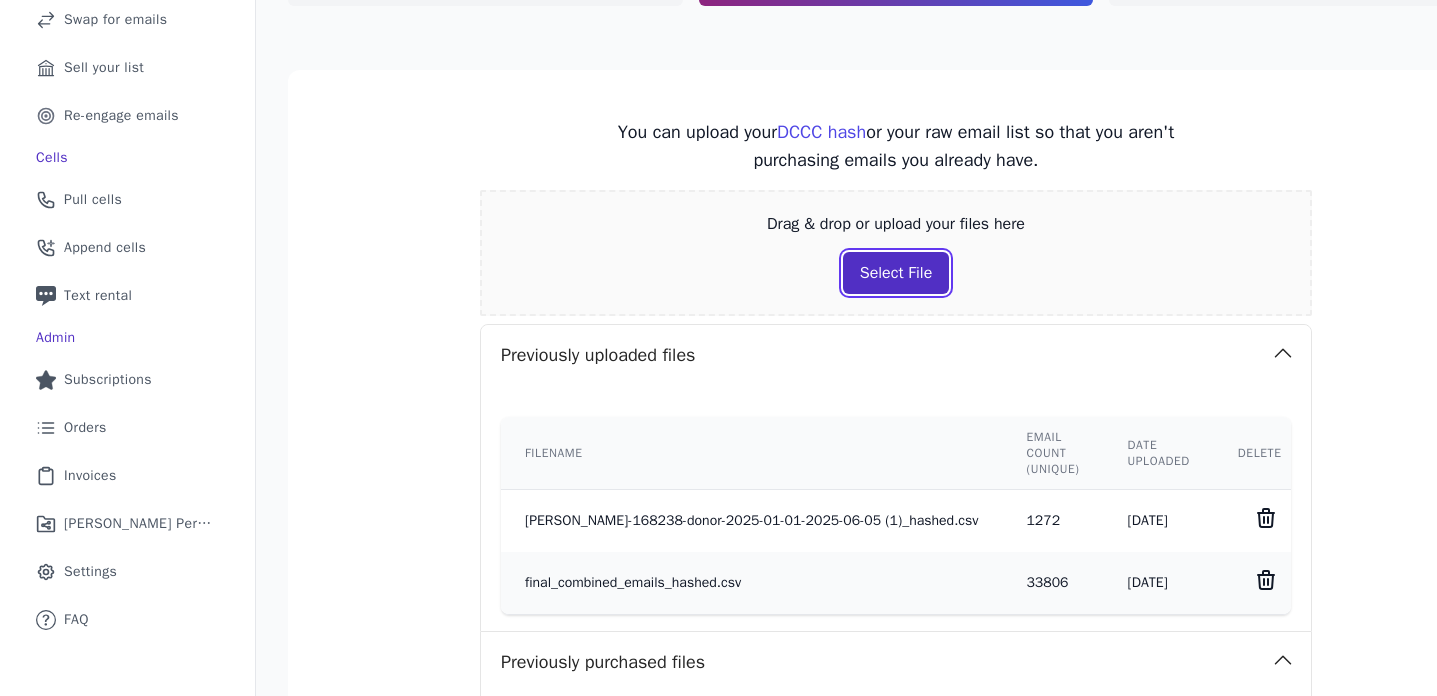 click on "Select File" at bounding box center (896, 273) 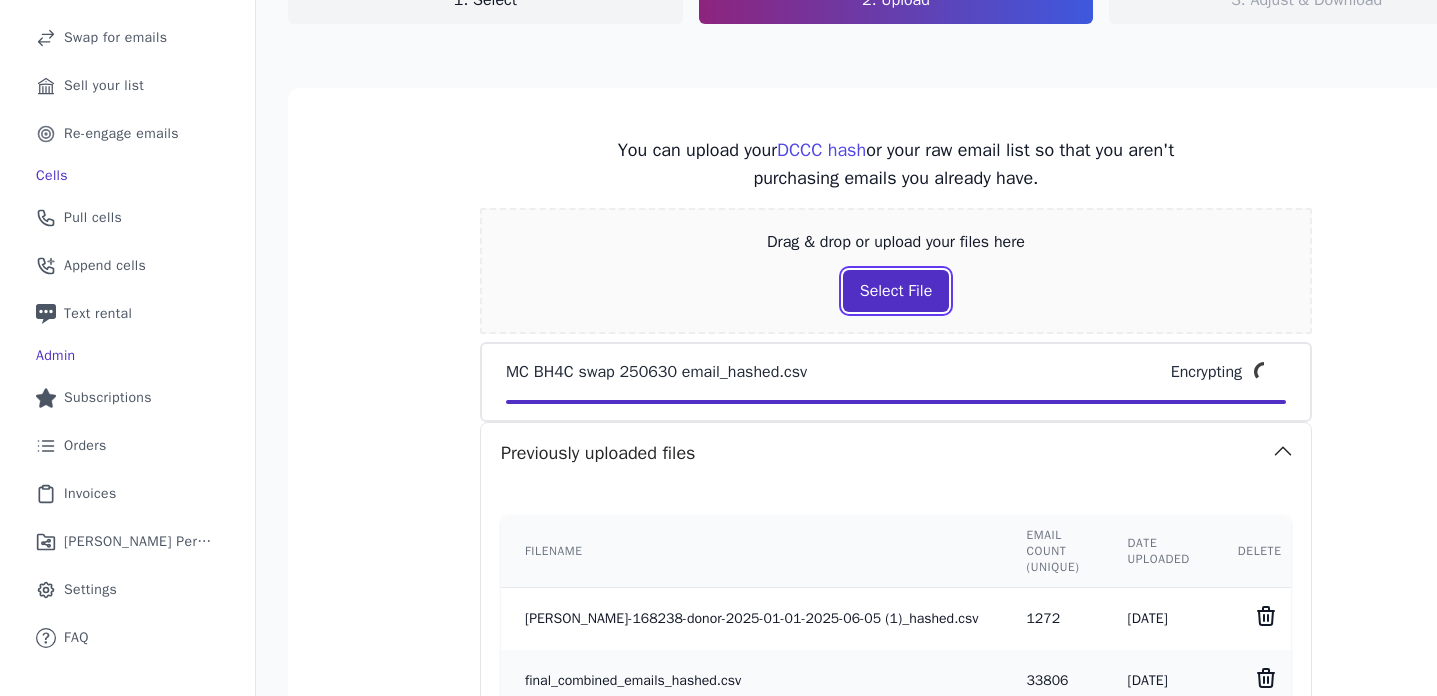 scroll, scrollTop: 242, scrollLeft: 0, axis: vertical 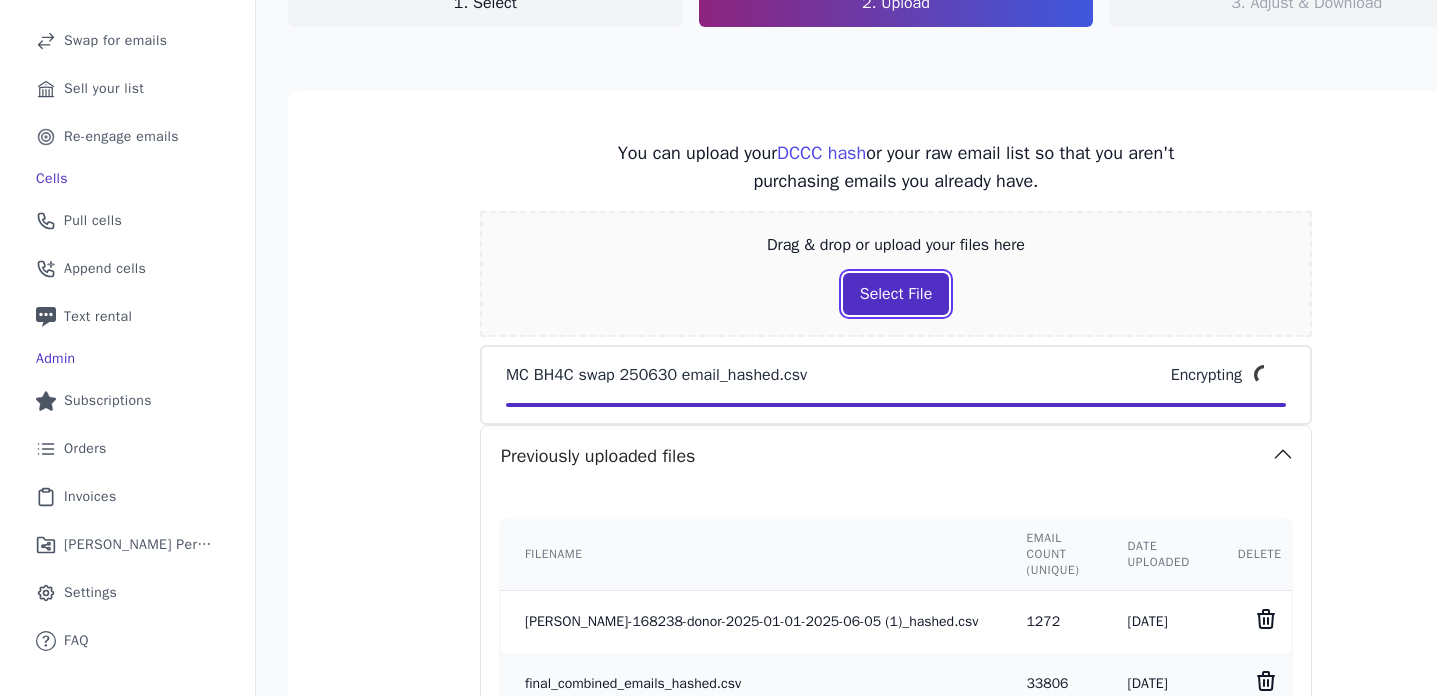 click on "Select File" at bounding box center [896, 294] 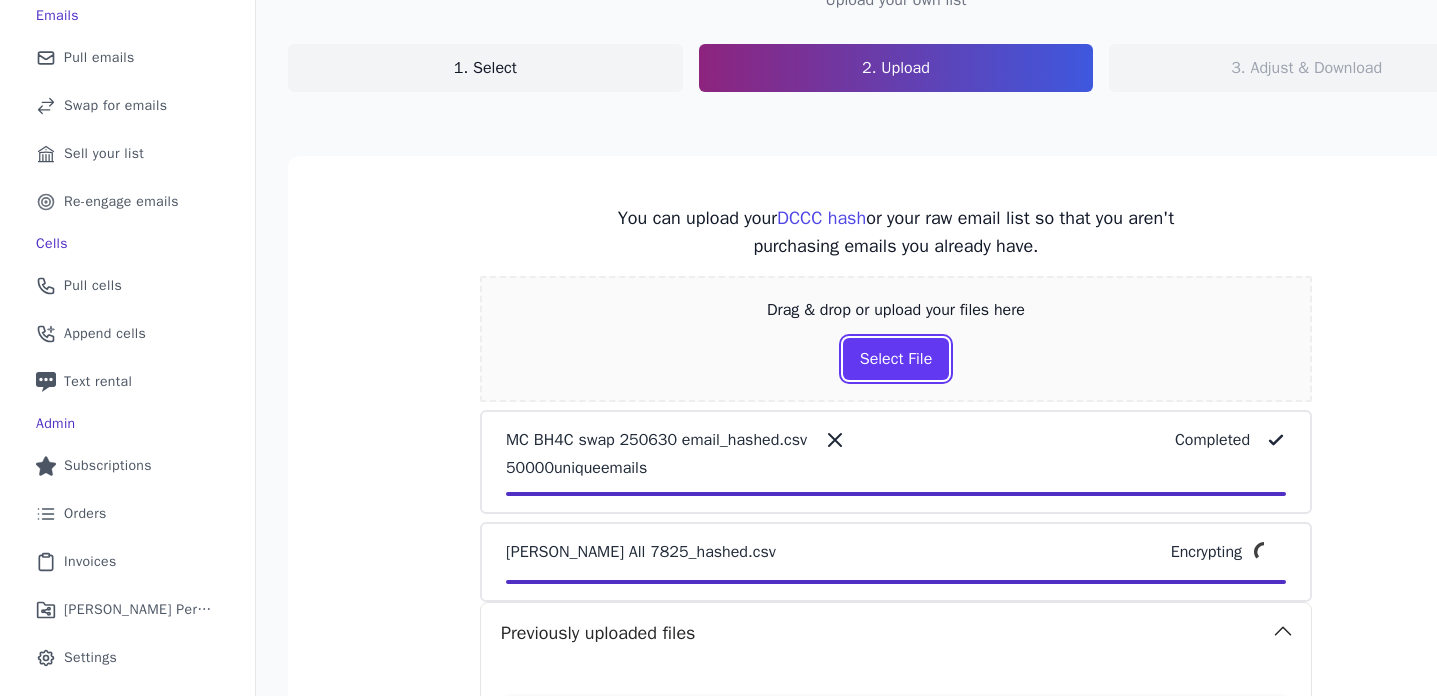 scroll, scrollTop: 182, scrollLeft: 0, axis: vertical 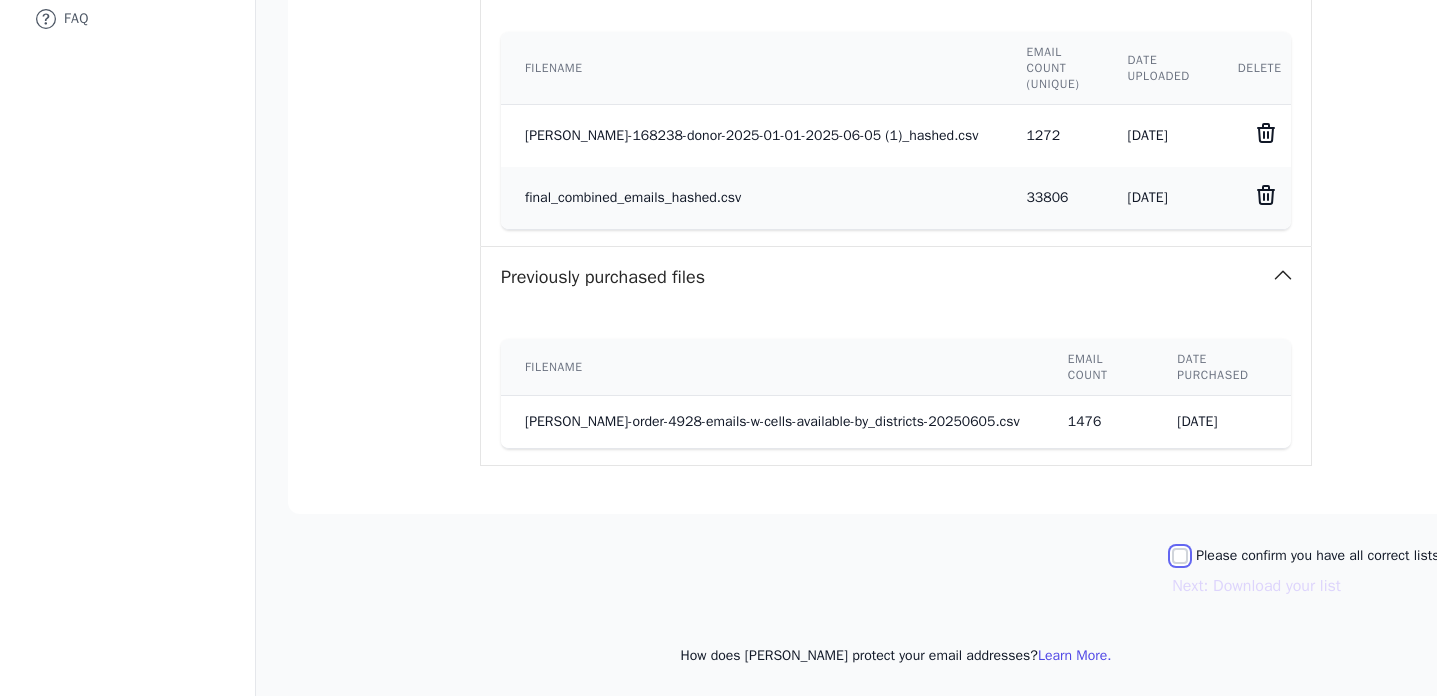 click on "Please confirm you have all correct lists uploaded." at bounding box center (1180, 556) 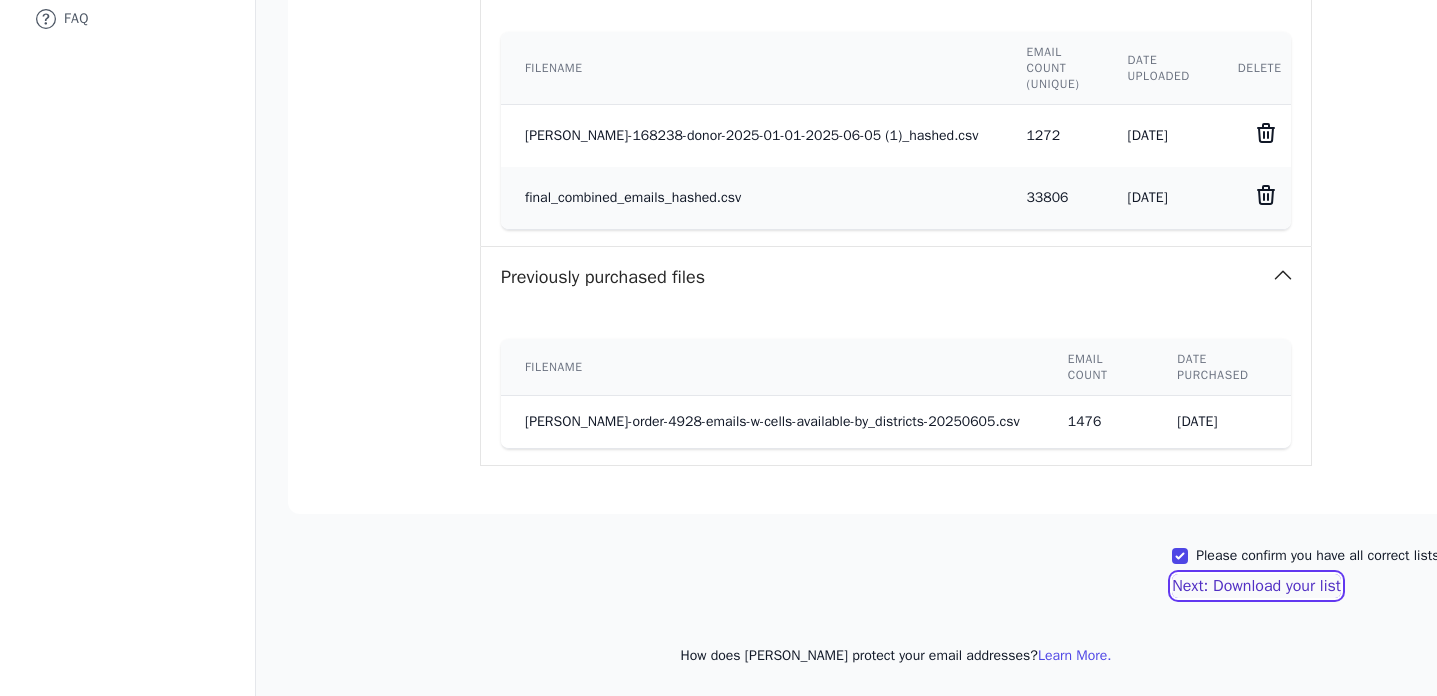click on "Next: Download your list" at bounding box center [1256, 586] 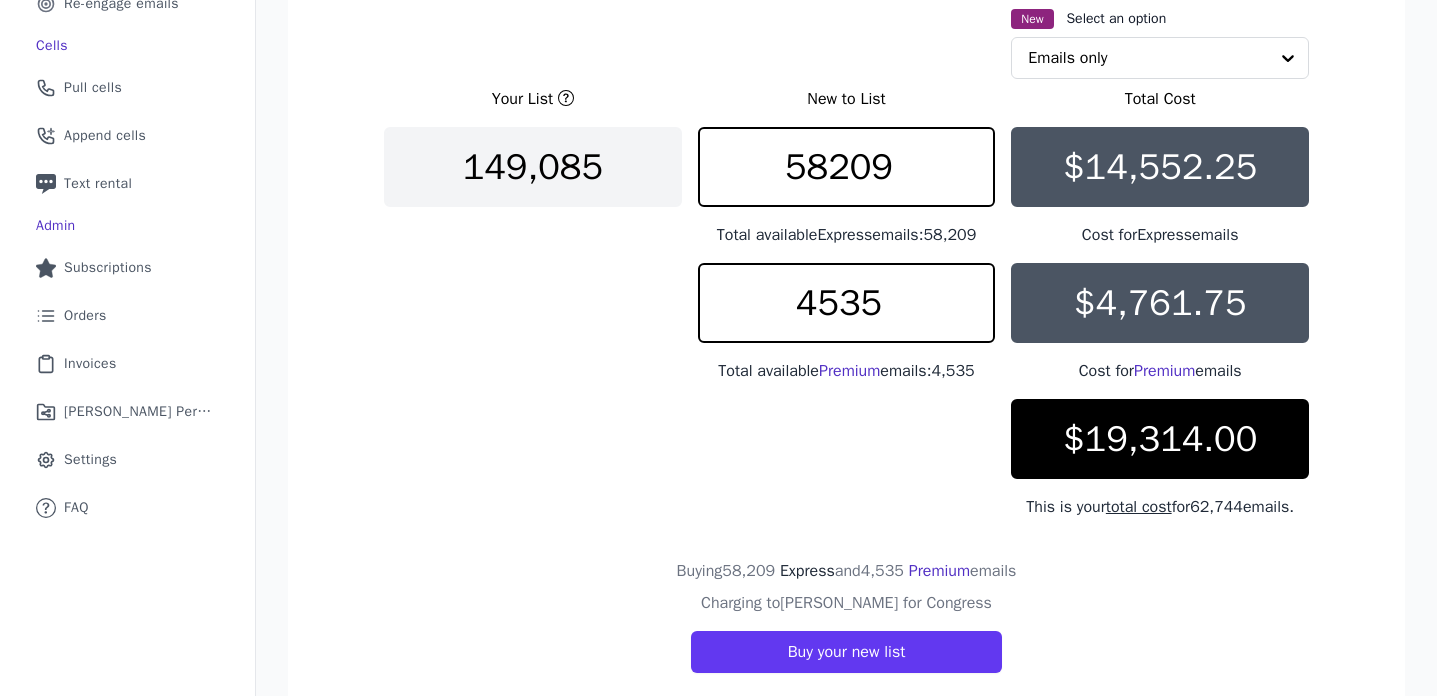 scroll, scrollTop: 358, scrollLeft: 0, axis: vertical 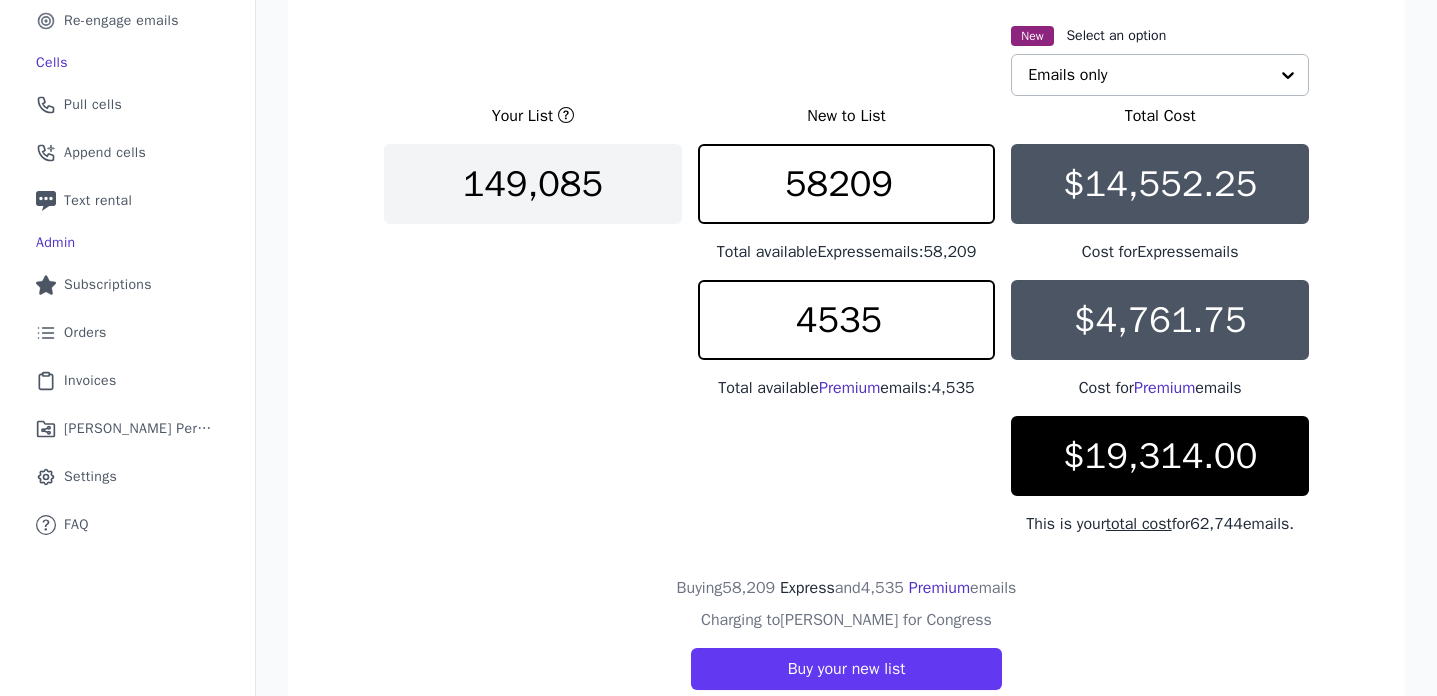 click 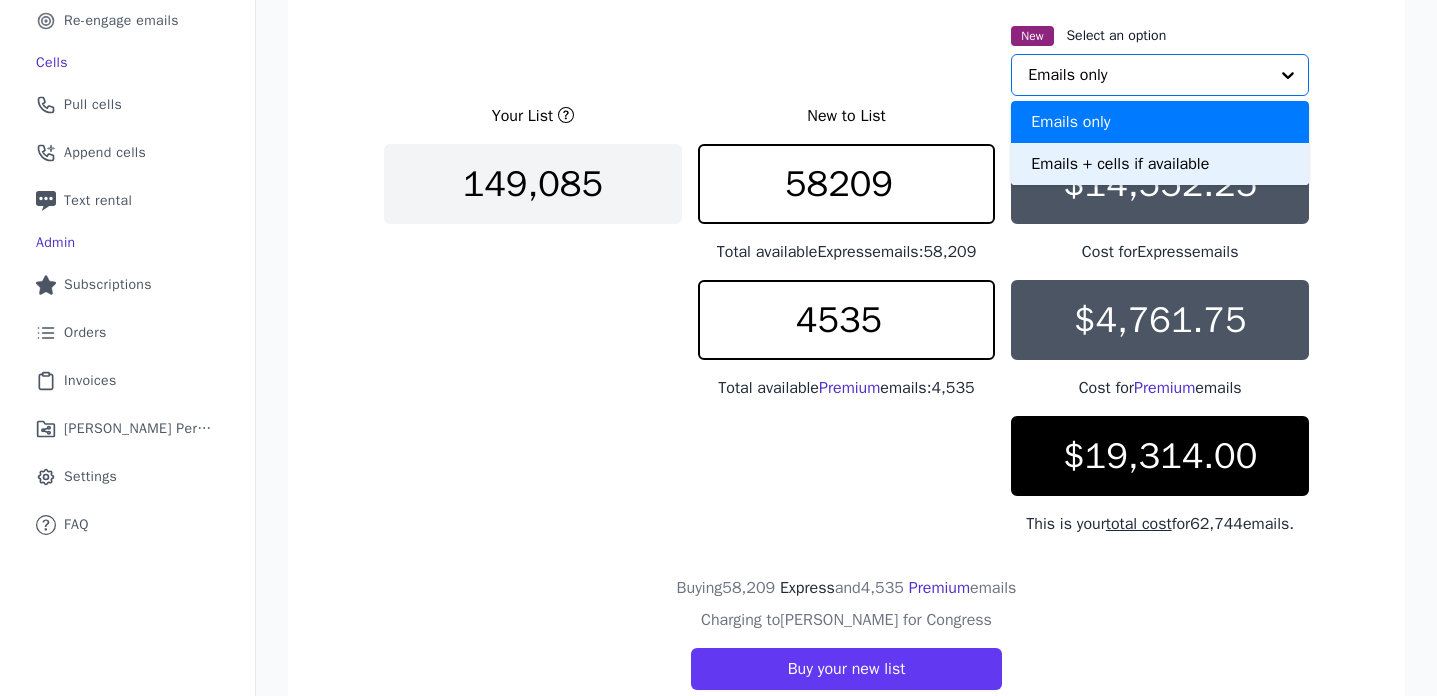 click on "Emails + cells if available" at bounding box center (1160, 164) 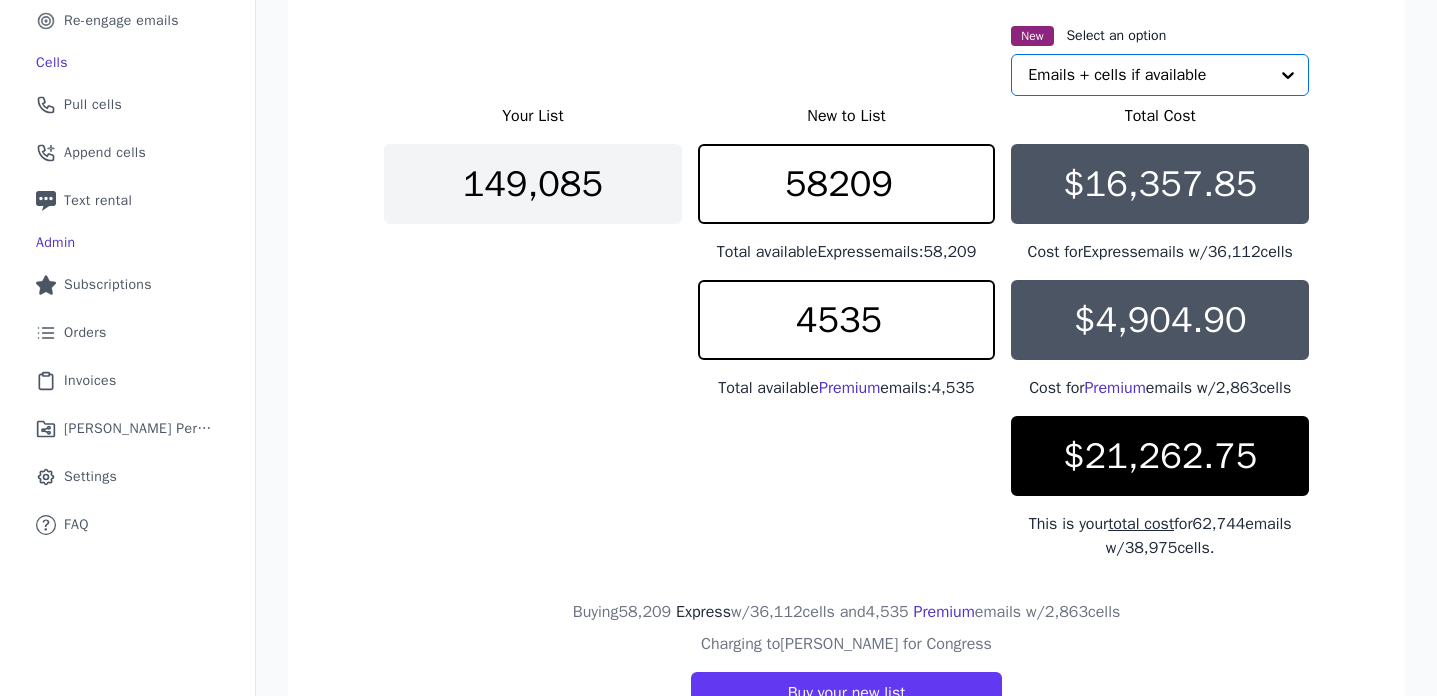 click on "New   Select an option     Option Emails + cells if available, selected.   Select is focused, type to refine list, press down to open the menu.     Emails + cells if available               Your List   New to List   Total Cost   149,085   58209   Total available  Express  emails:  58,209   $16,357.85   Cost for  Express  emails w/  36,112  cells   4535   Total available  Premium
emails:  4,535   $4,904.90   Cost for  Premium  emails w/  2,863
cells     $21,262.75   This is your  total cost  for  62,744
emails w/  38,975  cells.         Buying  58,209   Express  w/  36,112  cells and
4,535   Premium  emails w/  2,863
cells
Charging to  Bob Harvie for Congress   Buy your new list" at bounding box center (846, 368) 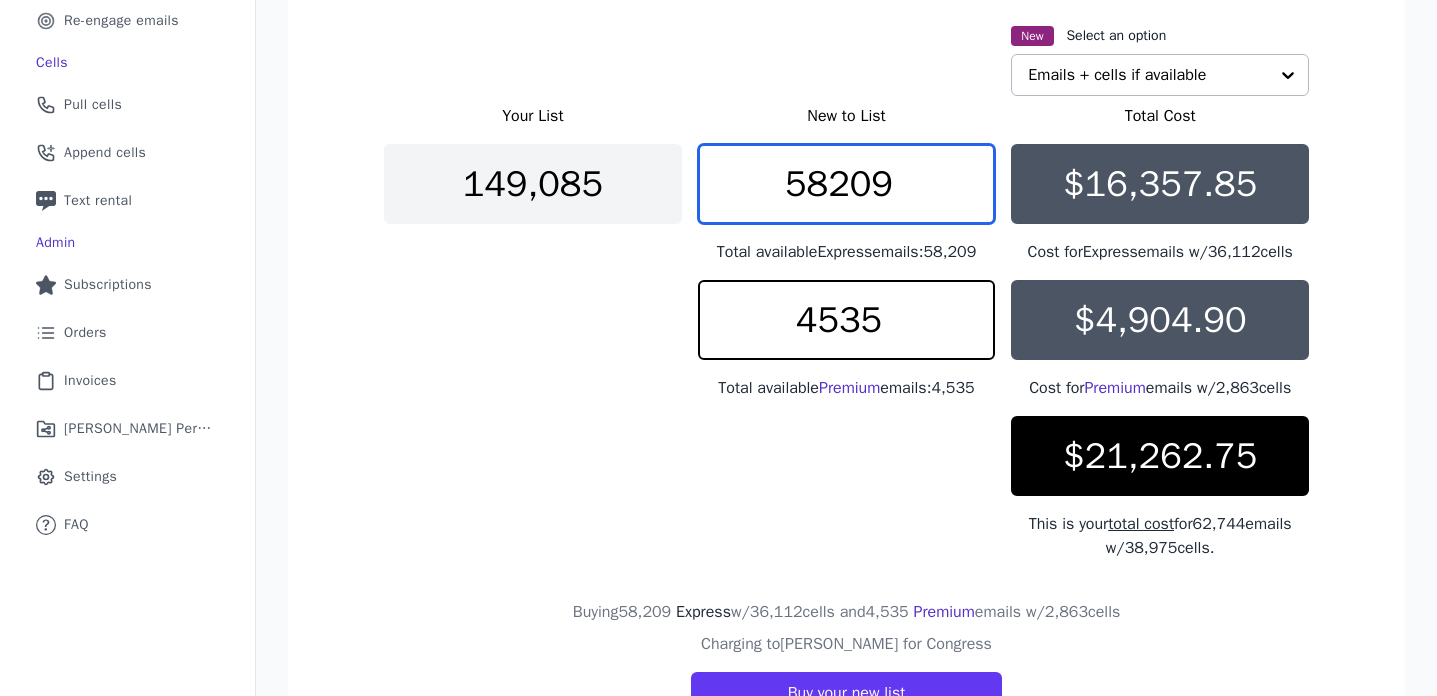 drag, startPoint x: 916, startPoint y: 185, endPoint x: 676, endPoint y: 161, distance: 241.19702 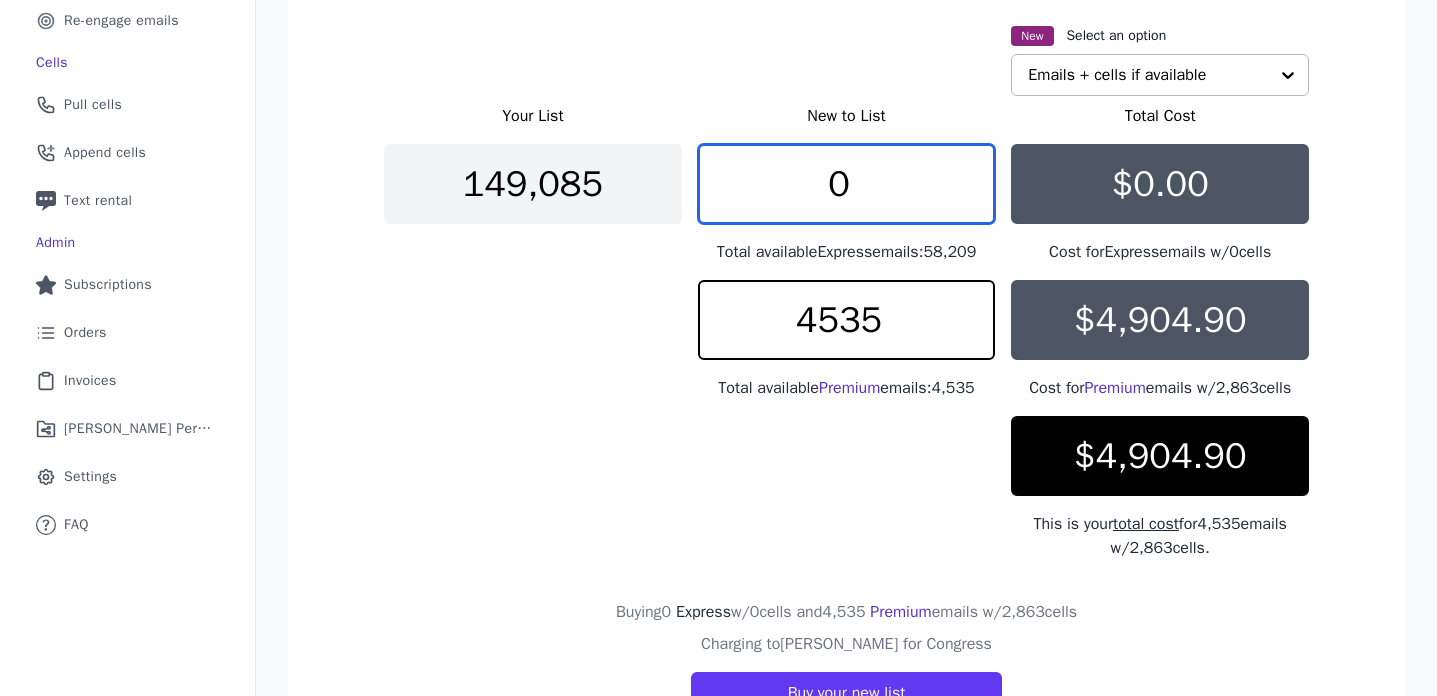 type on "0" 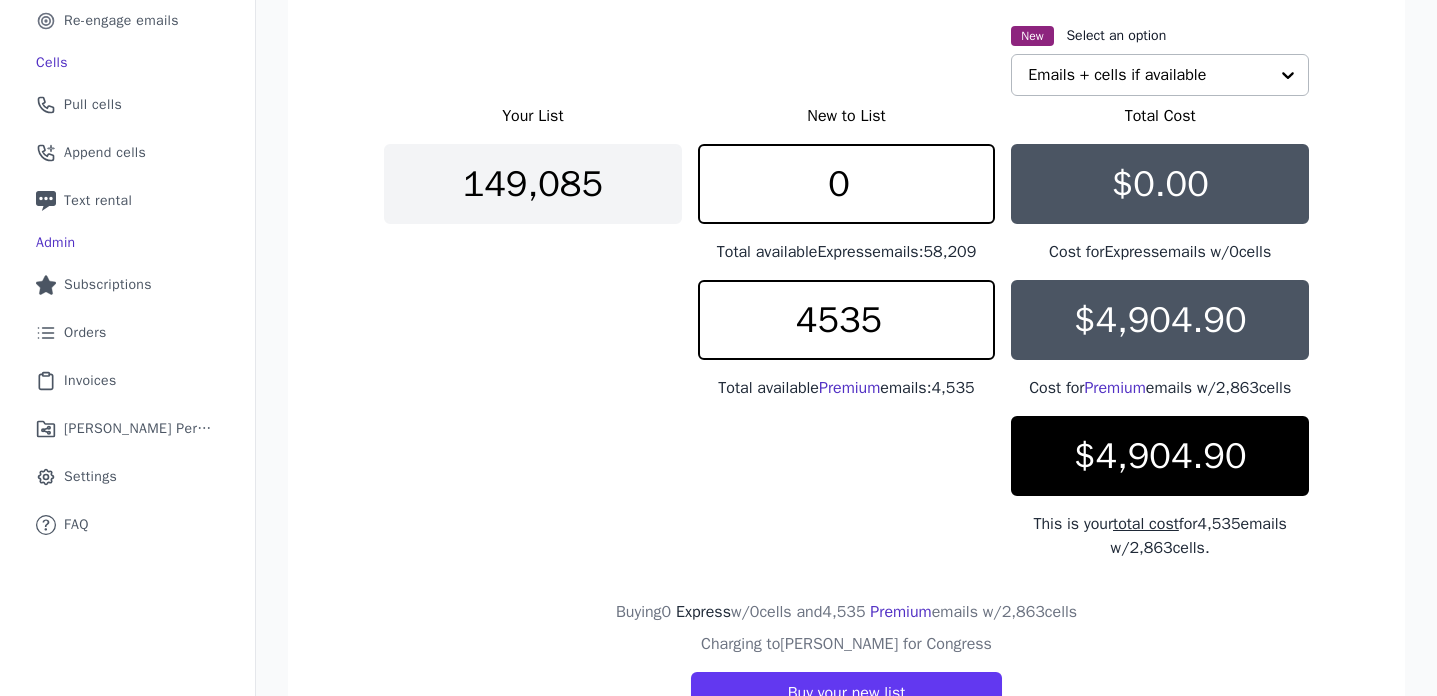 click on "Your List   New to List   Total Cost   149,085   0   Total available  Express  emails:  58,209   $0.00   Cost for  Express  emails w/  0  cells   4535   Total available  Premium
emails:  4,535   $4,904.90   Cost for  Premium  emails w/  2,863
cells     $4,904.90   This is your  total cost  for  4,535
emails w/  2,863  cells." at bounding box center [846, 332] 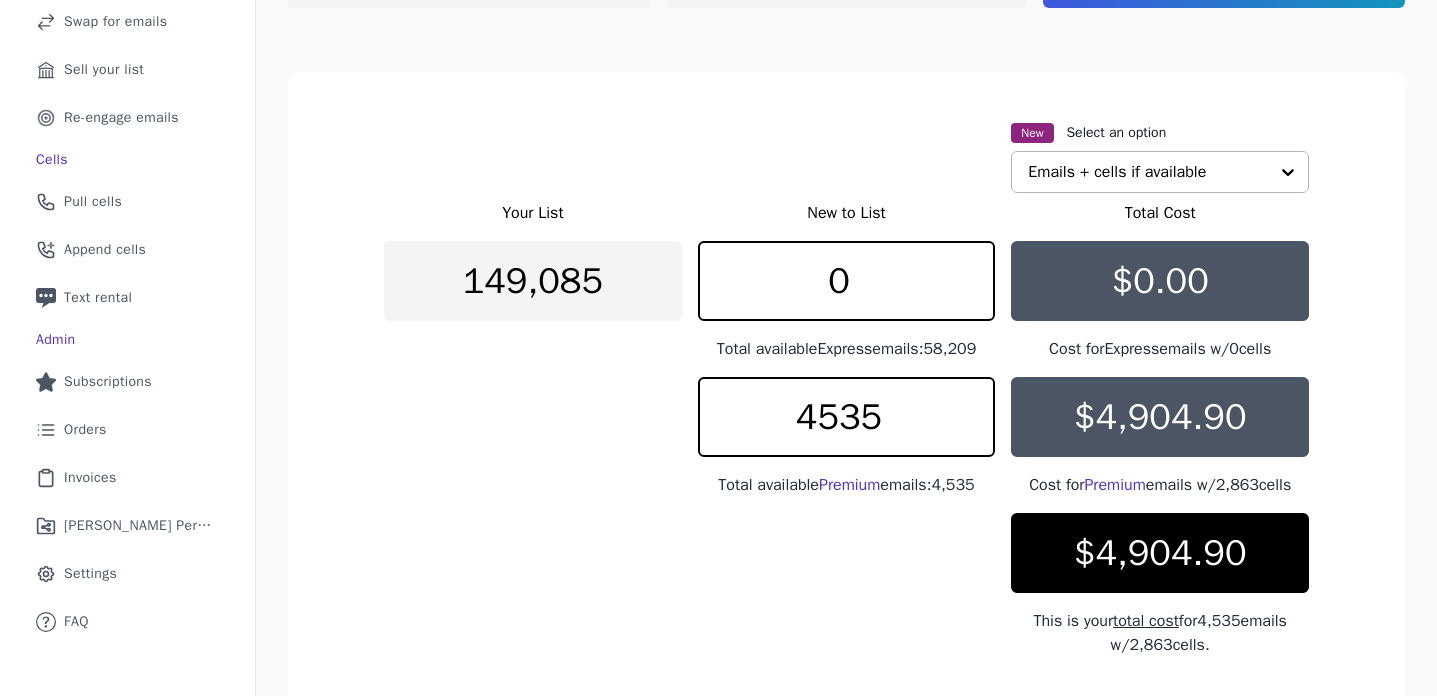 scroll, scrollTop: 255, scrollLeft: 0, axis: vertical 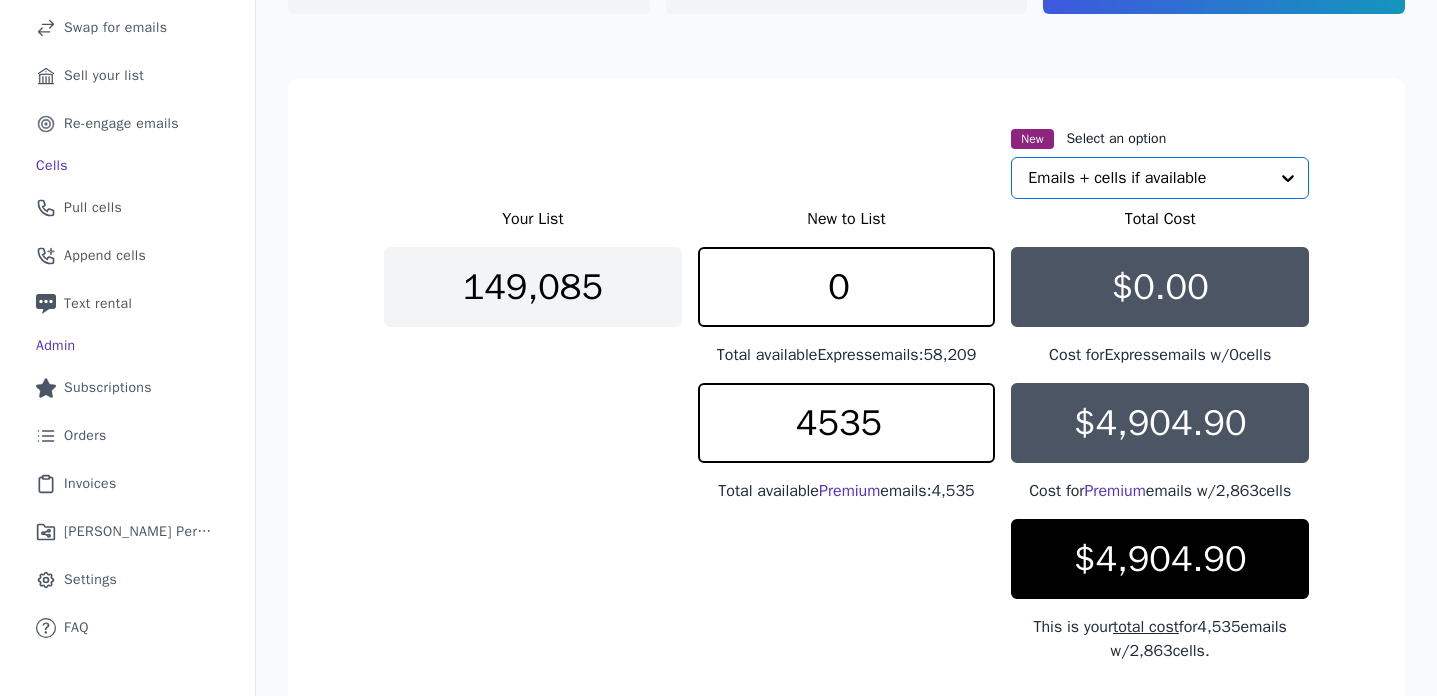click 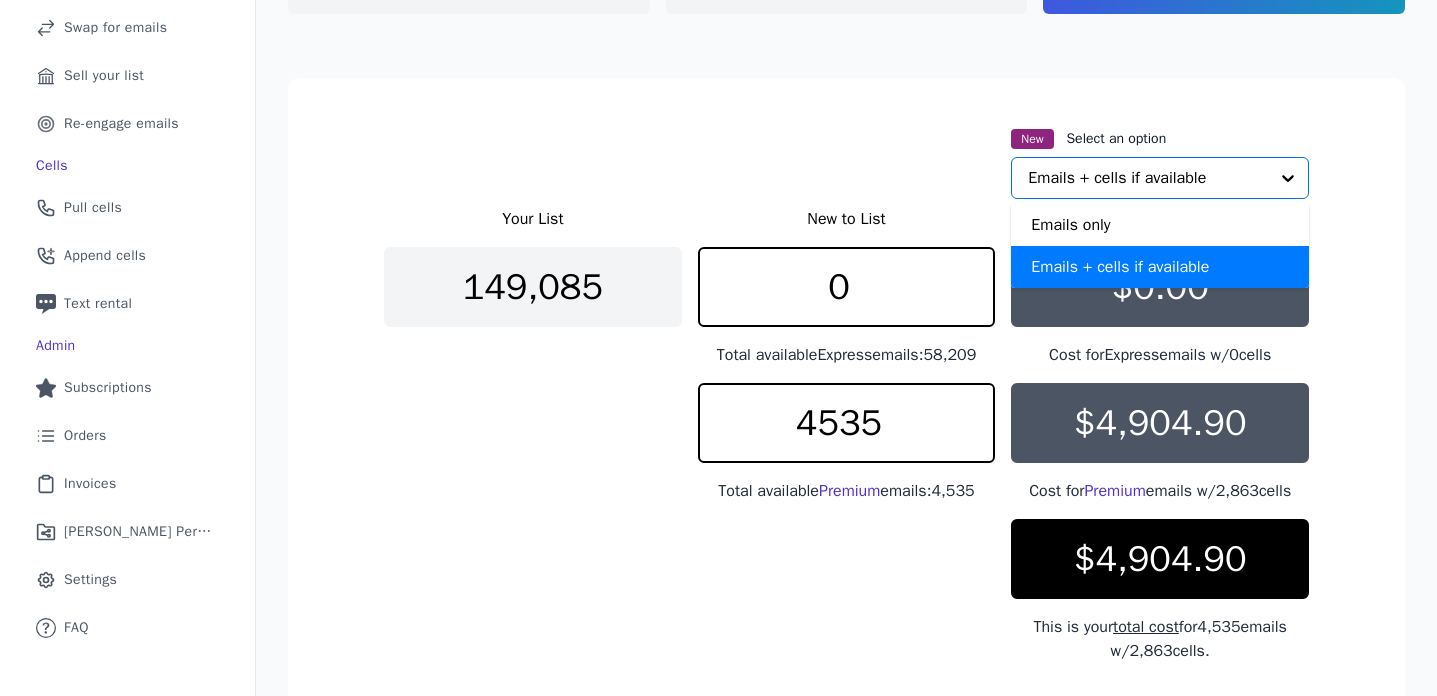 click on "New   Select an option     Emails only   Emails + cells if available       Option Emails + cells if available, selected.   You are currently focused on option Emails + cells if available. There are 2 results available.     Emails + cells if available" at bounding box center (846, 162) 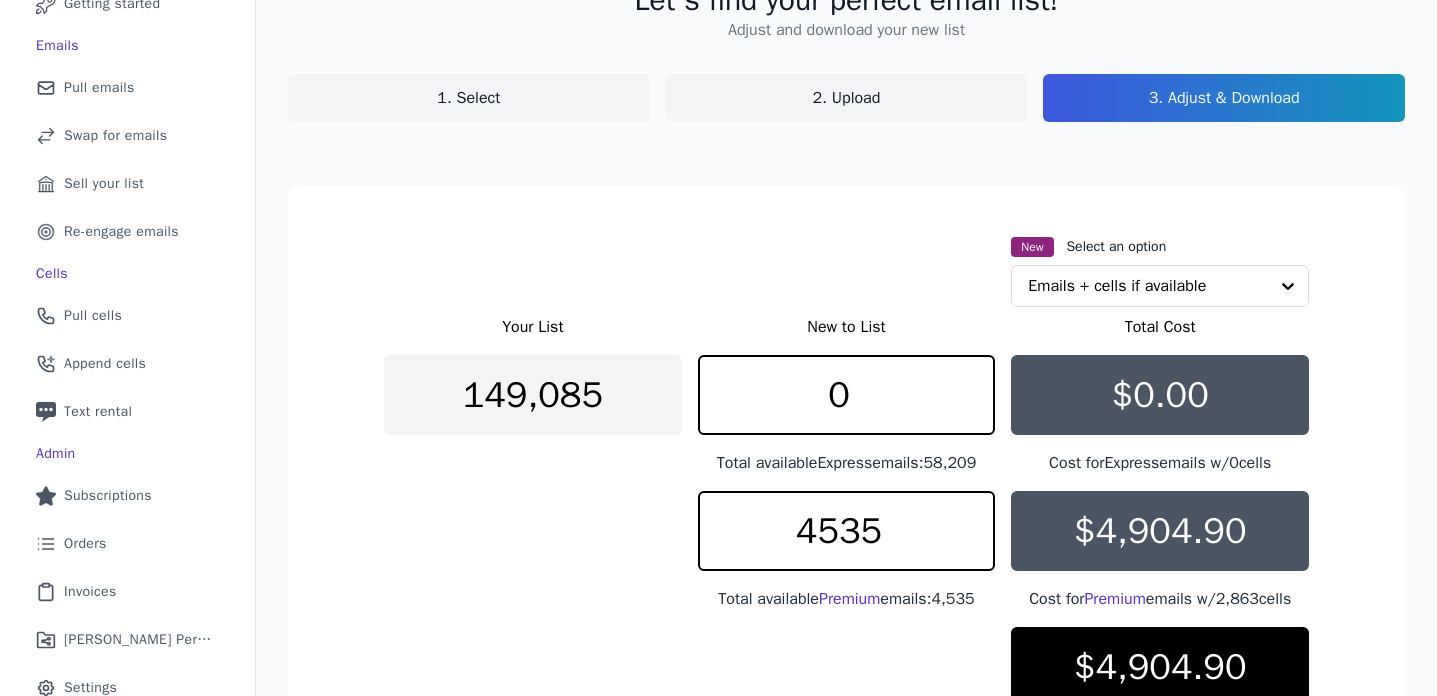 scroll, scrollTop: 0, scrollLeft: 0, axis: both 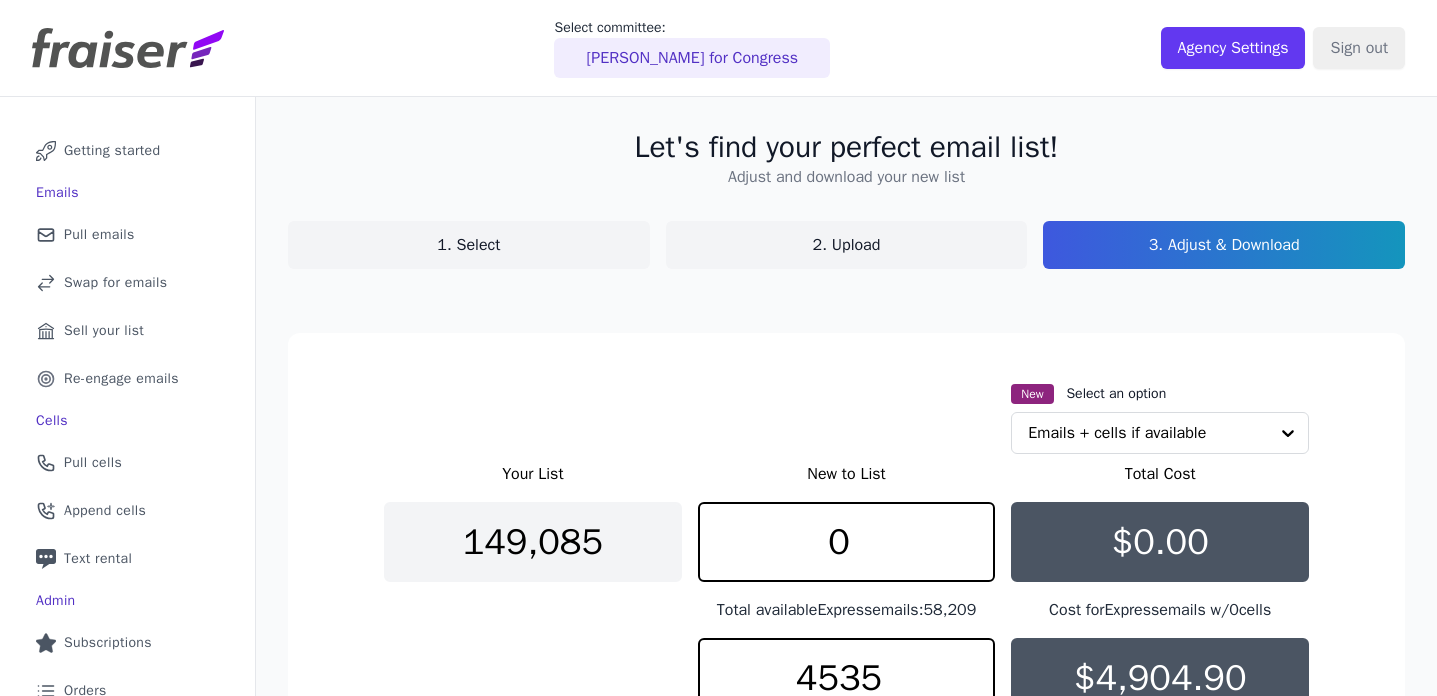 click on "2. Upload" 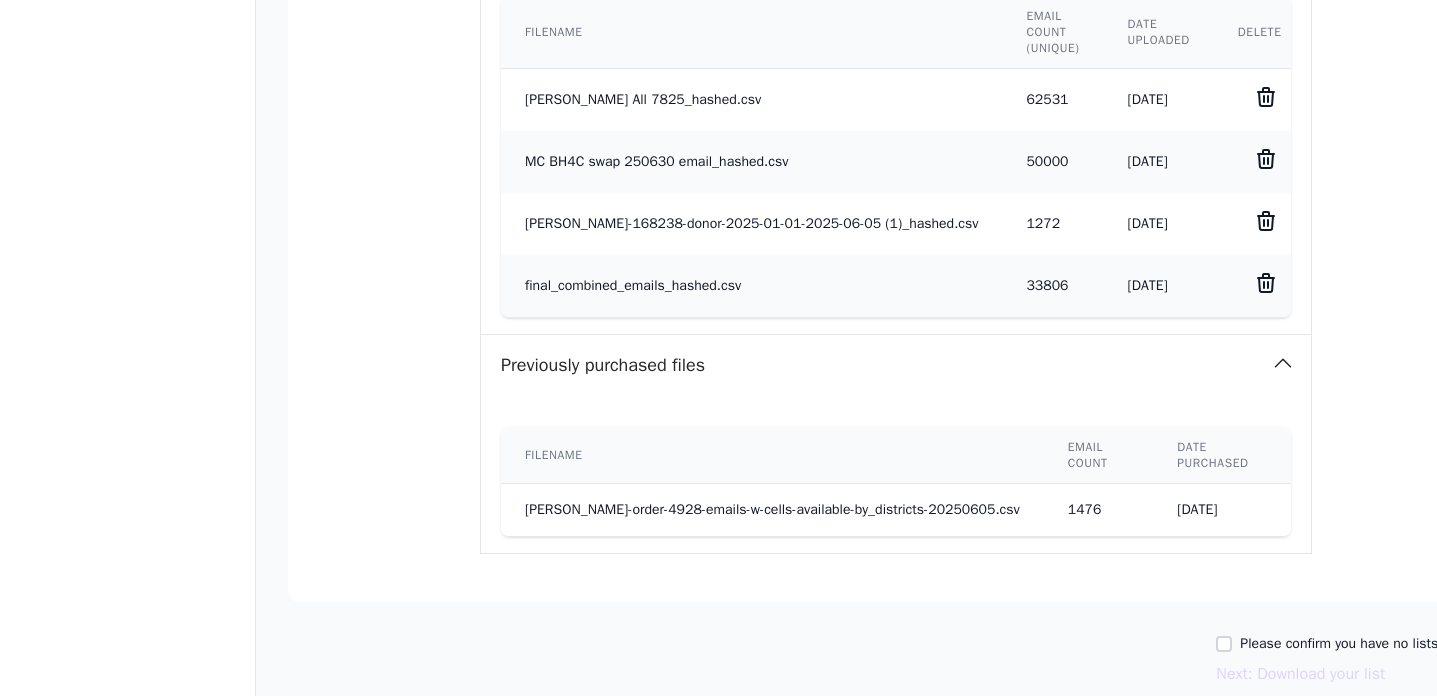 scroll, scrollTop: 986, scrollLeft: 0, axis: vertical 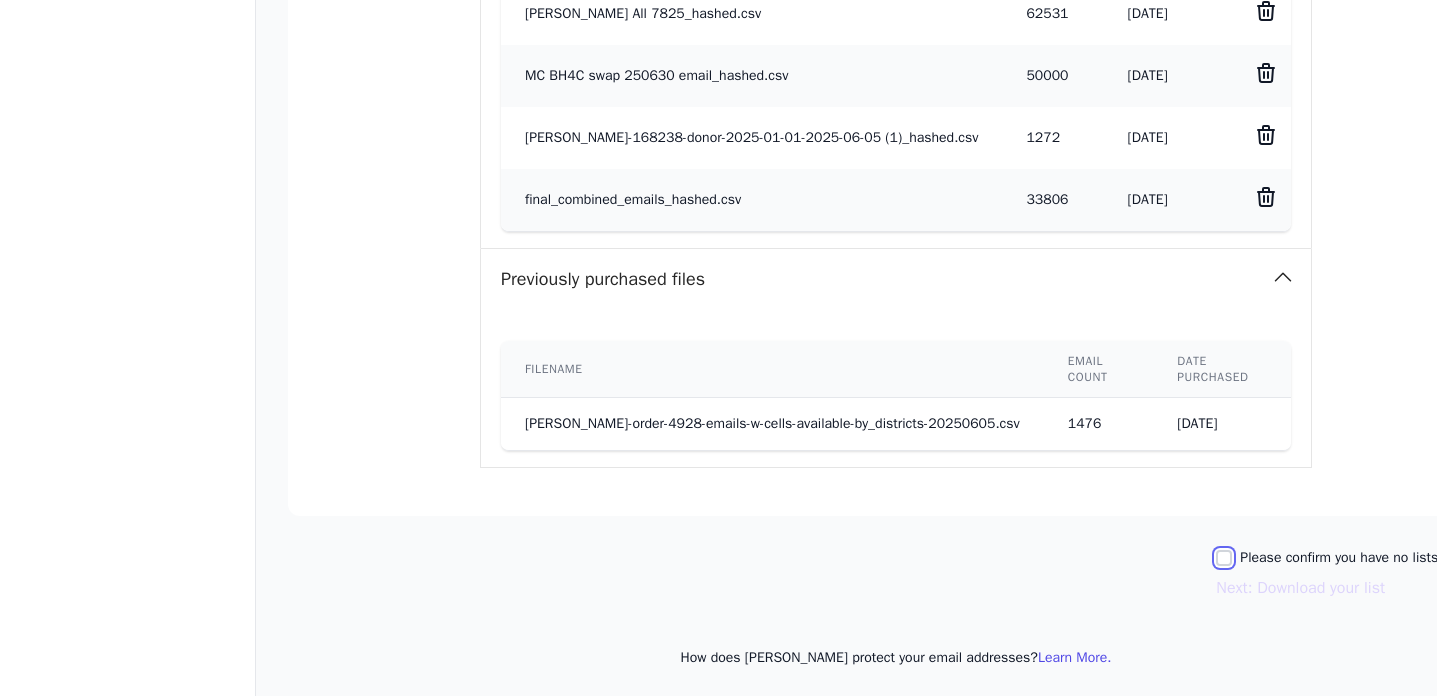 click on "Please confirm you have no lists to upload." at bounding box center (1224, 558) 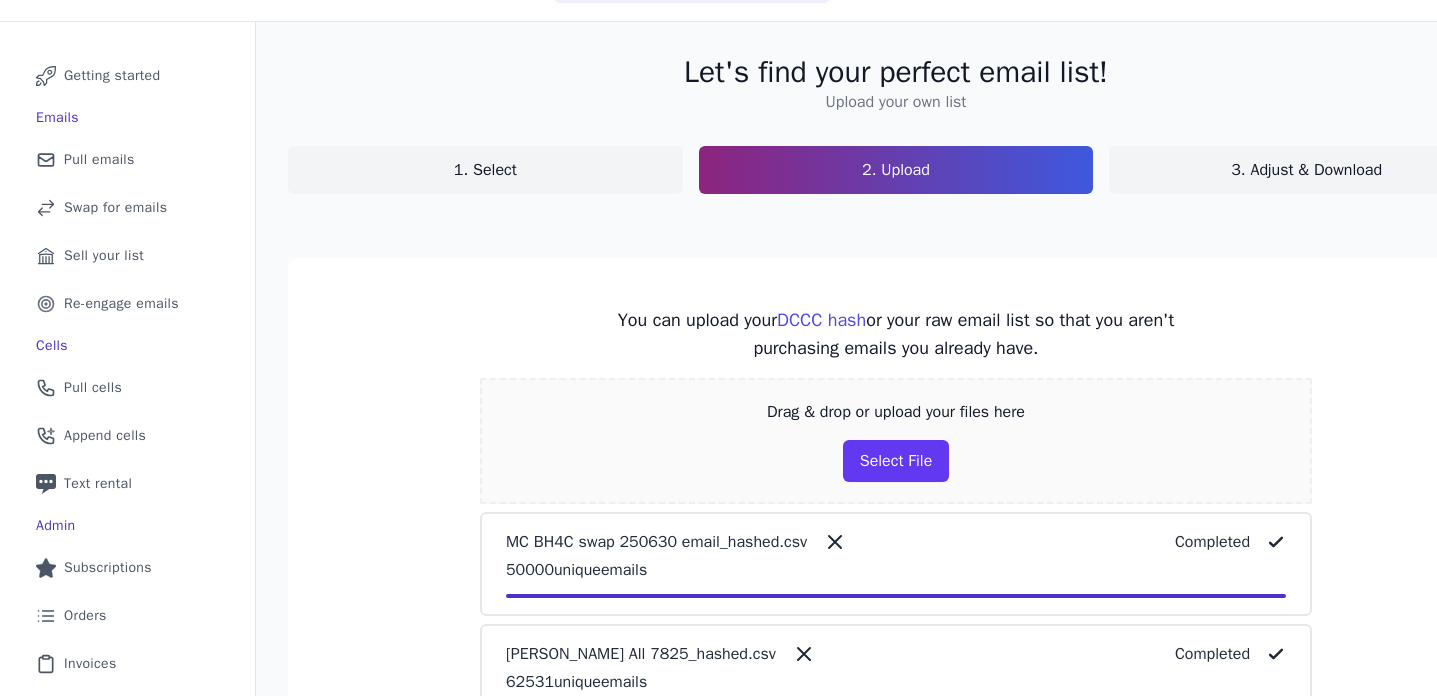 scroll, scrollTop: 0, scrollLeft: 0, axis: both 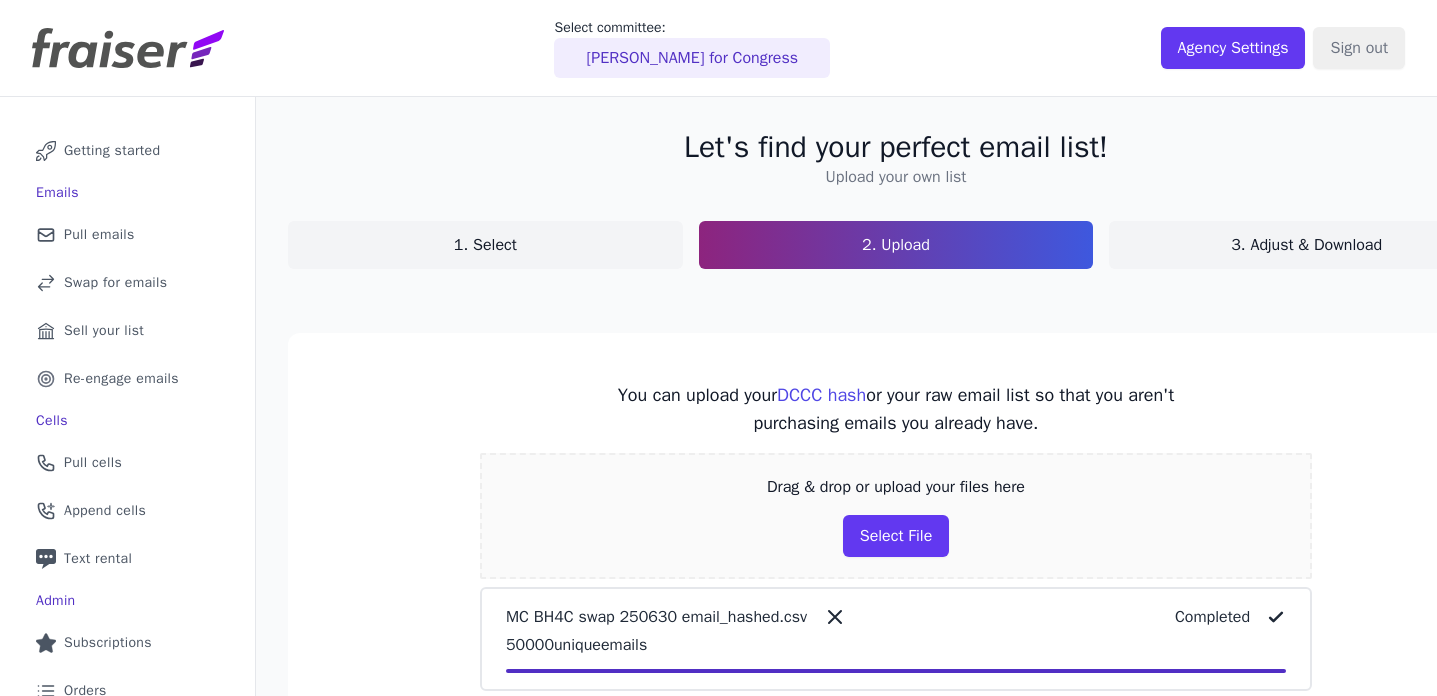 click on "3. Adjust & Download" at bounding box center (1306, 245) 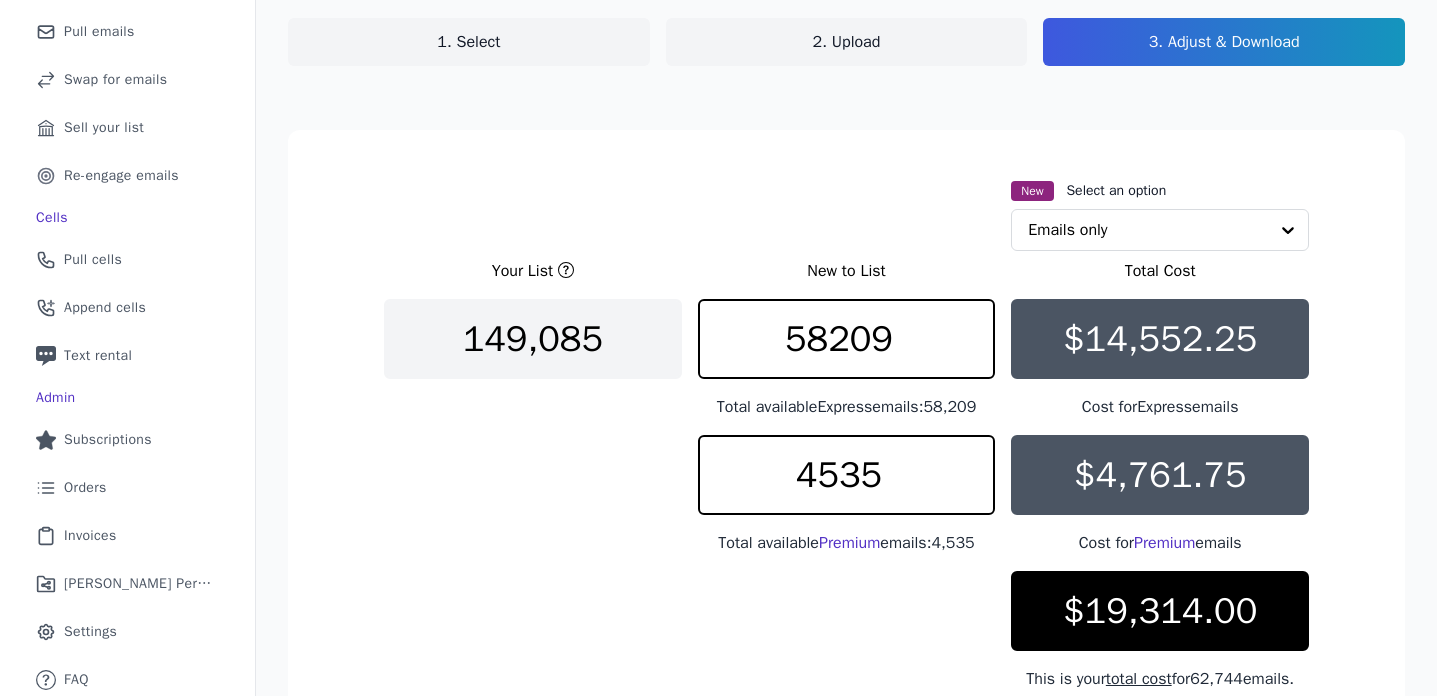scroll, scrollTop: 331, scrollLeft: 0, axis: vertical 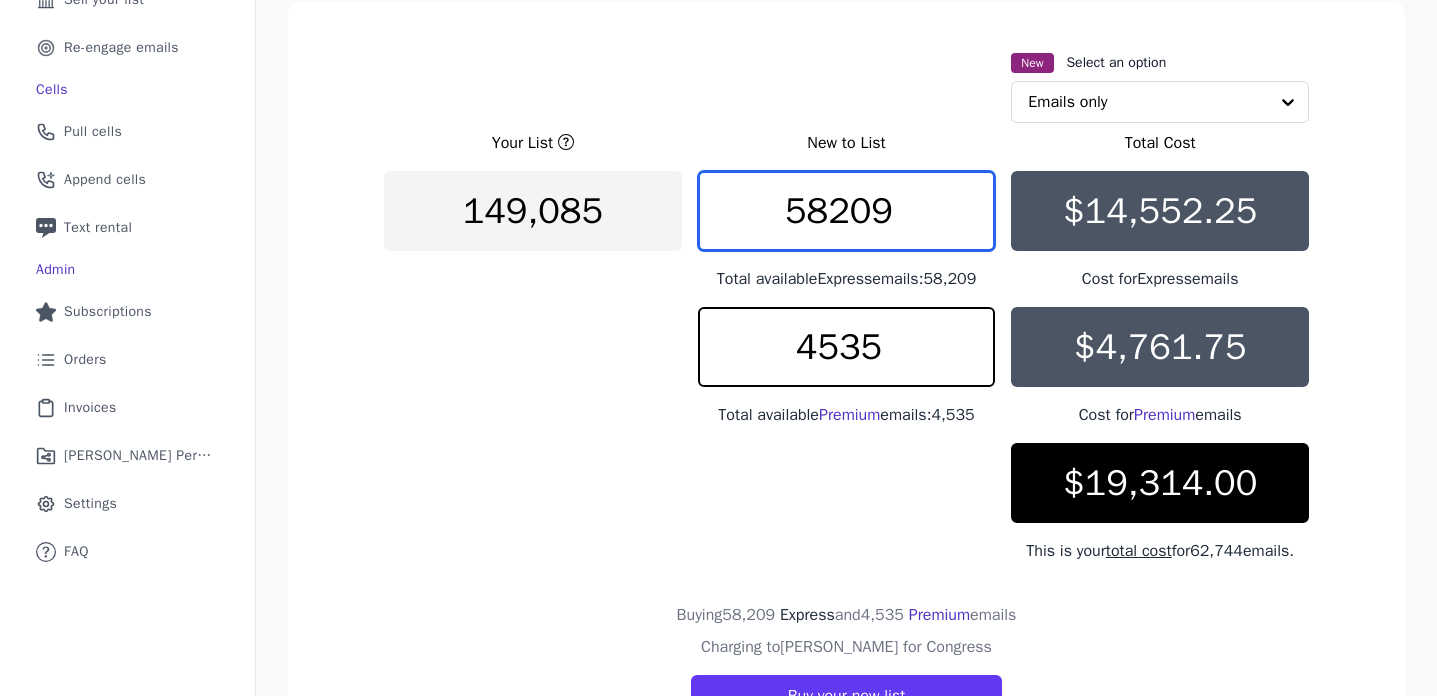 drag, startPoint x: 910, startPoint y: 214, endPoint x: 551, endPoint y: 127, distance: 369.3914 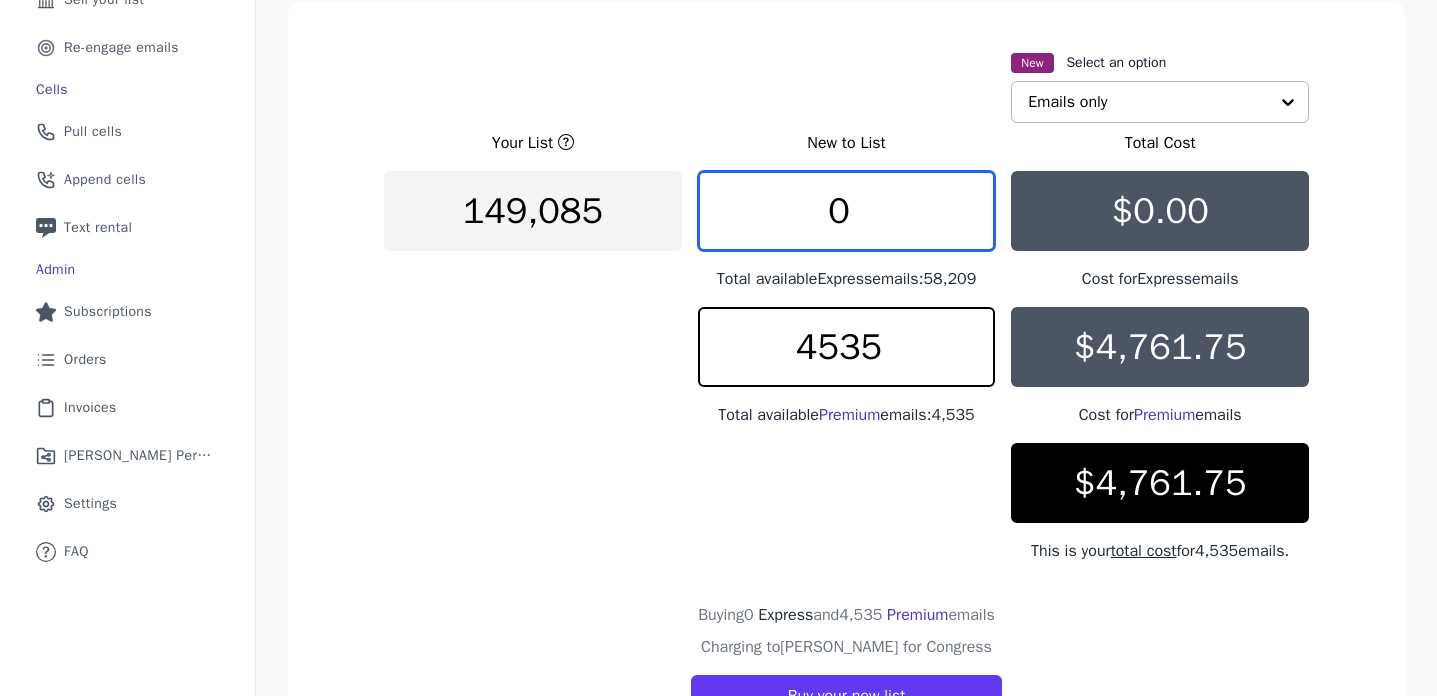 type on "0" 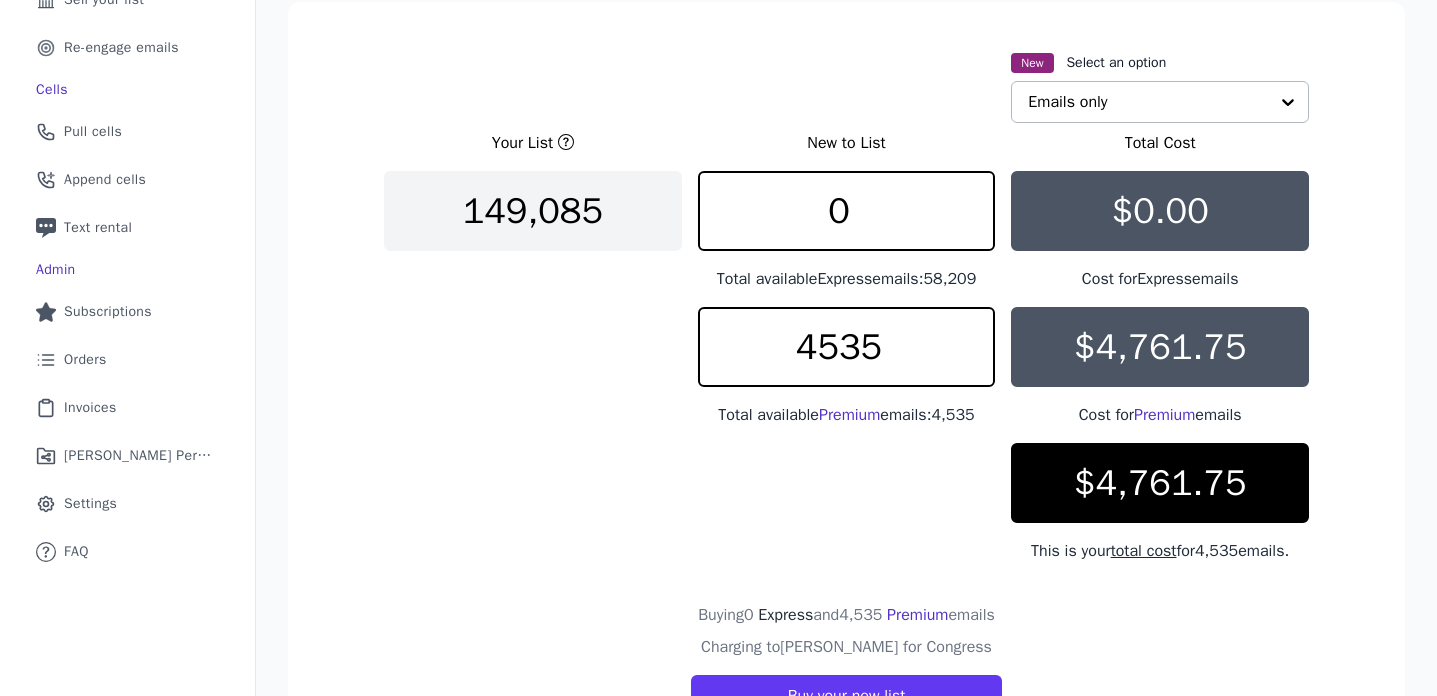 click 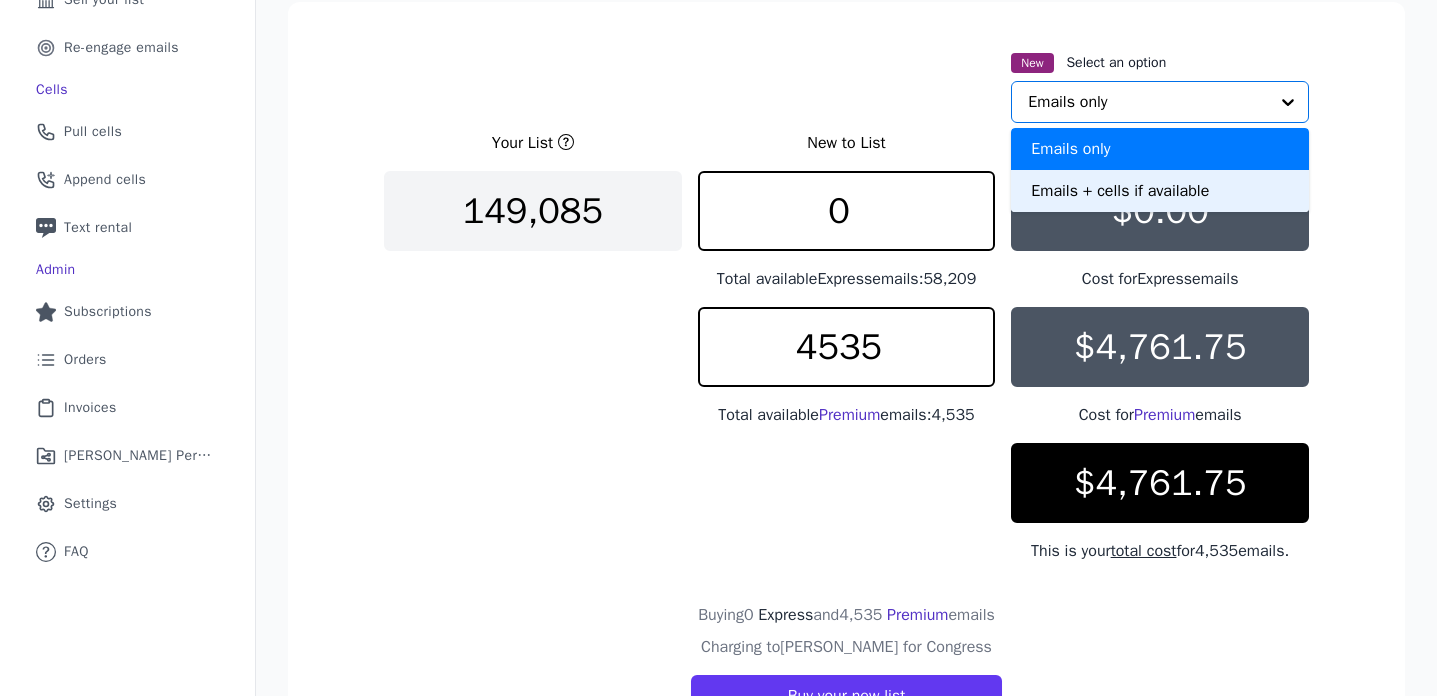 click on "Emails + cells if available" at bounding box center [1160, 191] 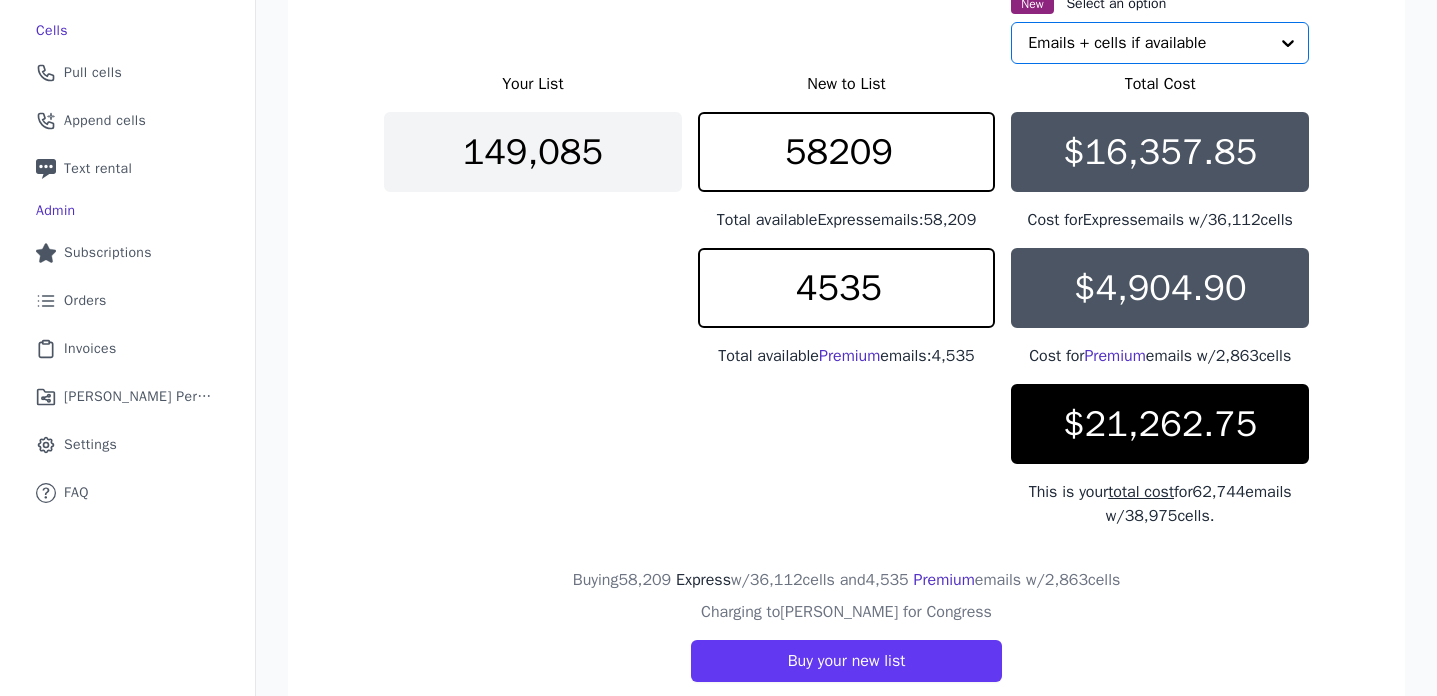 scroll, scrollTop: 414, scrollLeft: 0, axis: vertical 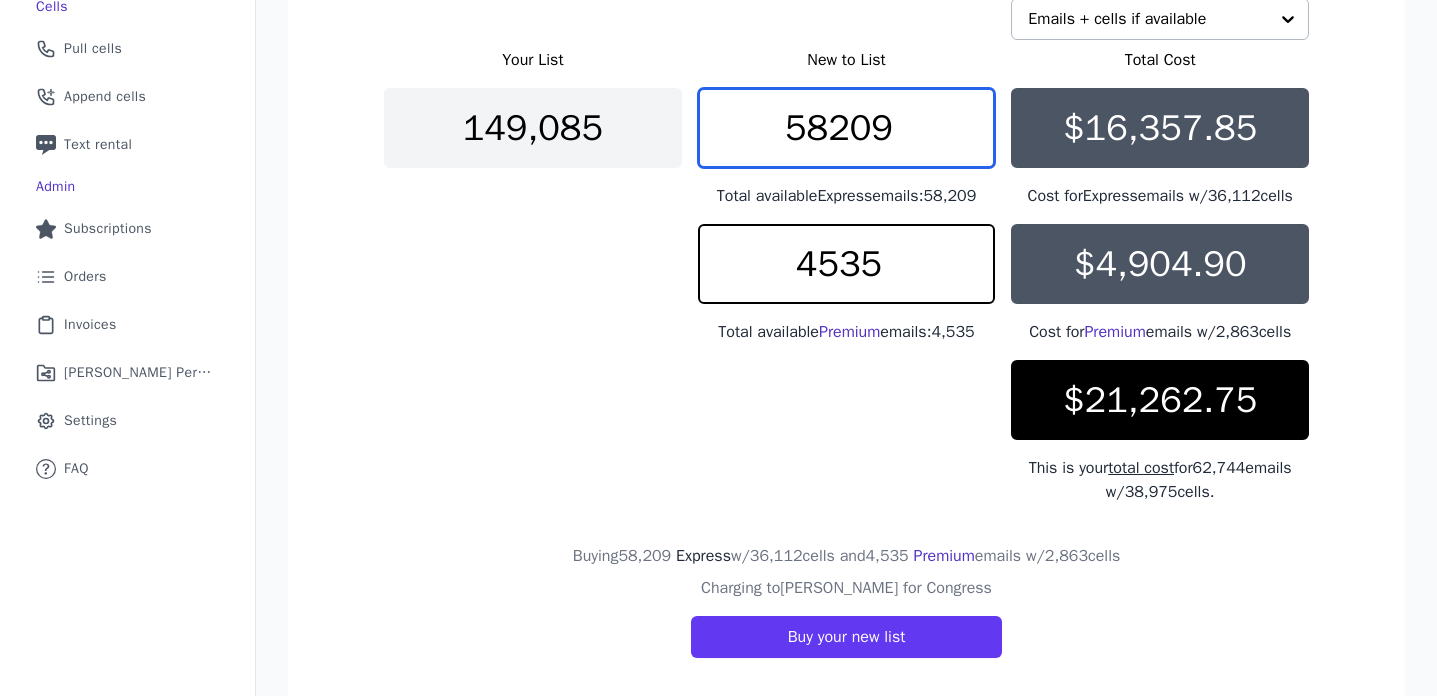 drag, startPoint x: 910, startPoint y: 138, endPoint x: 673, endPoint y: 119, distance: 237.76038 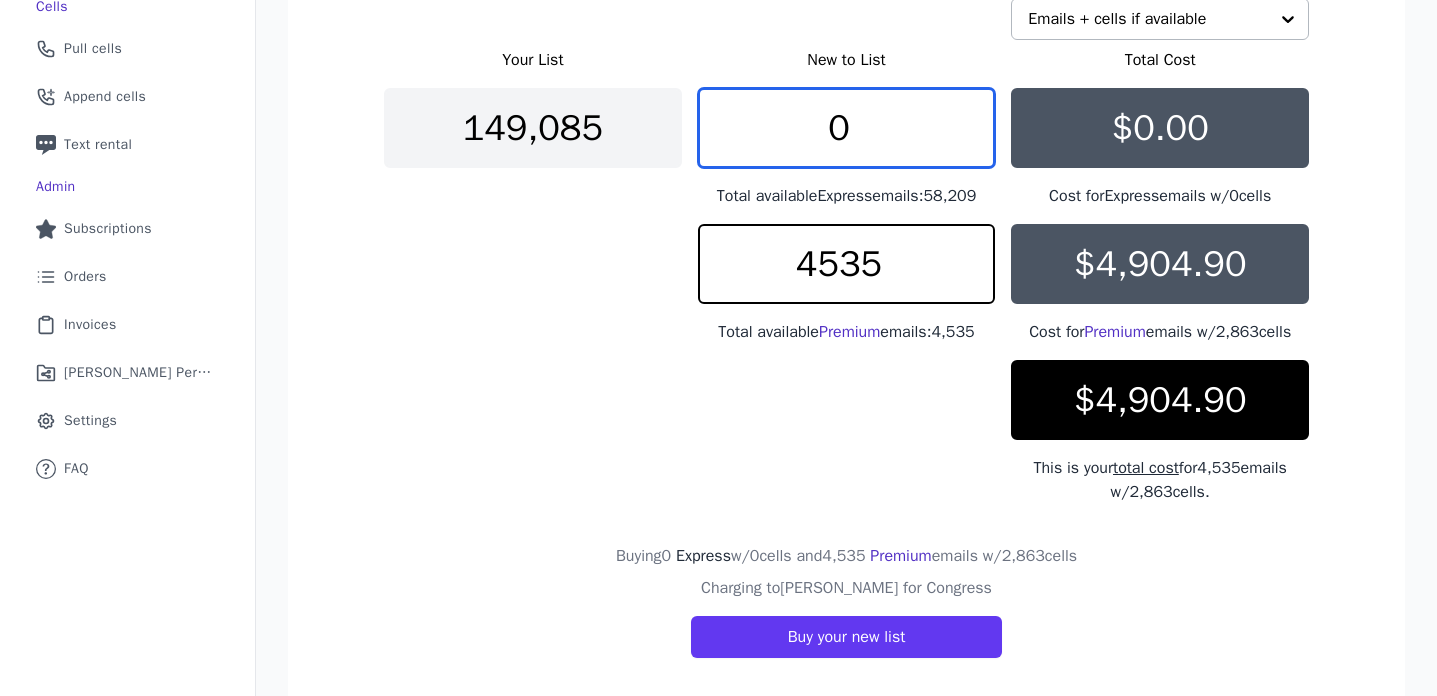 type on "0" 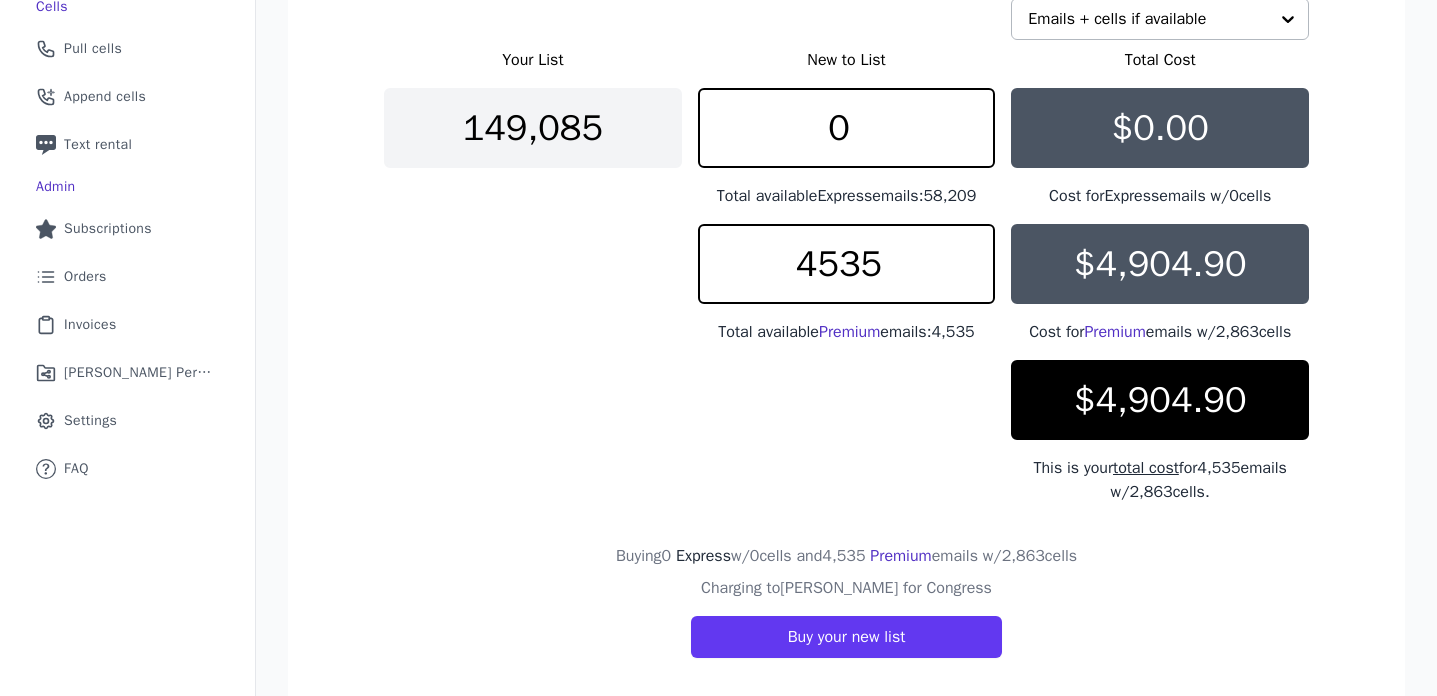 click on "Your List   New to List   Total Cost   149,085   0   Total available  Express  emails:  58,209   $0.00   Cost for  Express  emails w/  0  cells   4535   Total available  Premium
emails:  4,535   $4,904.90   Cost for  Premium  emails w/  2,863
cells     $4,904.90   This is your  total cost  for  4,535
emails w/  2,863  cells." at bounding box center (846, 276) 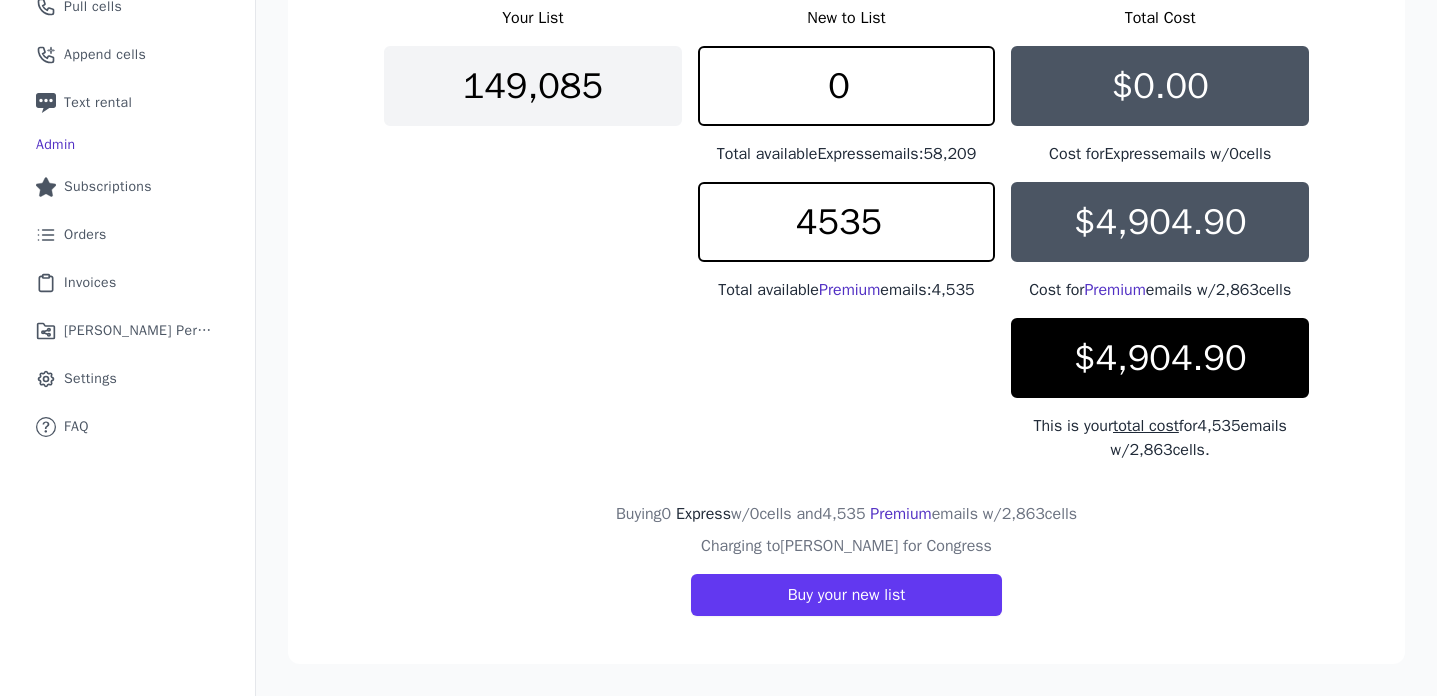click on "Your List   New to List   Total Cost   149,085   0   Total available  Express  emails:  58,209   $0.00   Cost for  Express  emails w/  0  cells   4535   Total available  Premium
emails:  4,535   $4,904.90   Cost for  Premium  emails w/  2,863
cells     $4,904.90   This is your  total cost  for  4,535
emails w/  2,863  cells." at bounding box center (846, 234) 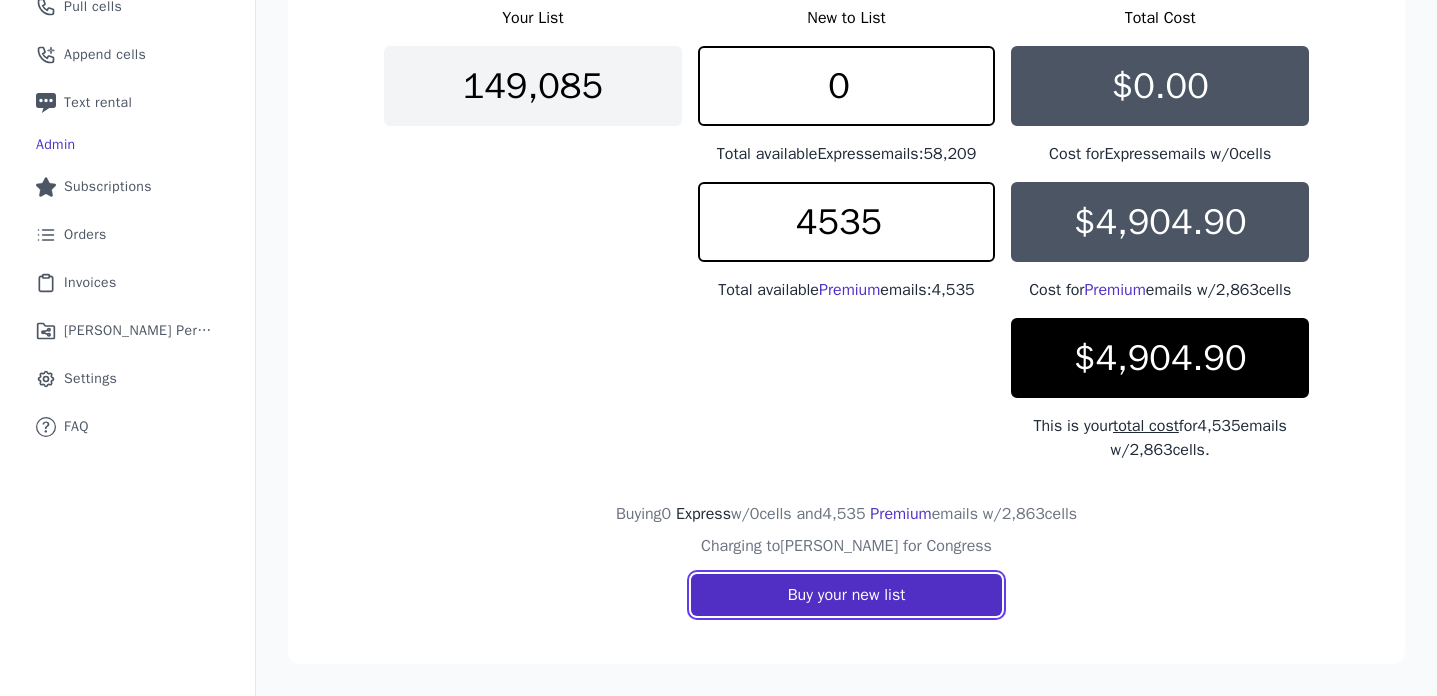 click on "Buy your new list" at bounding box center (847, 595) 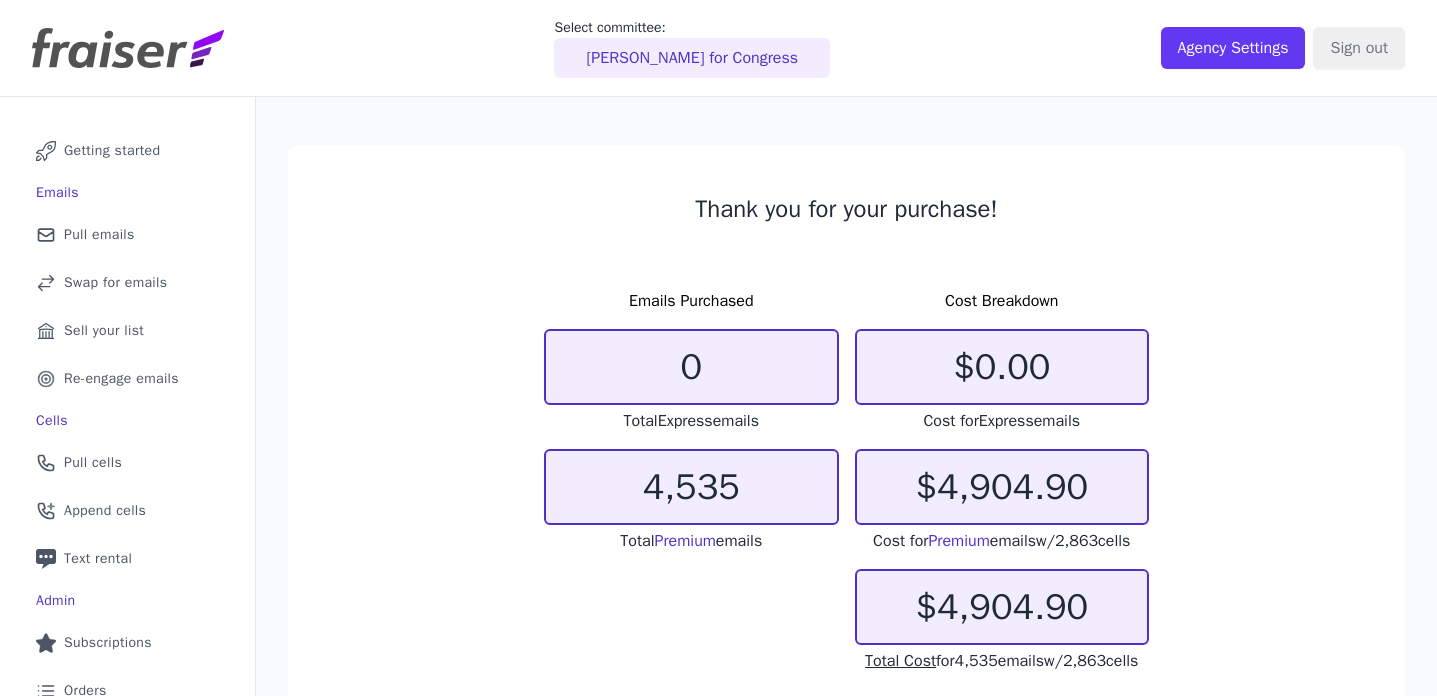 scroll, scrollTop: 0, scrollLeft: 0, axis: both 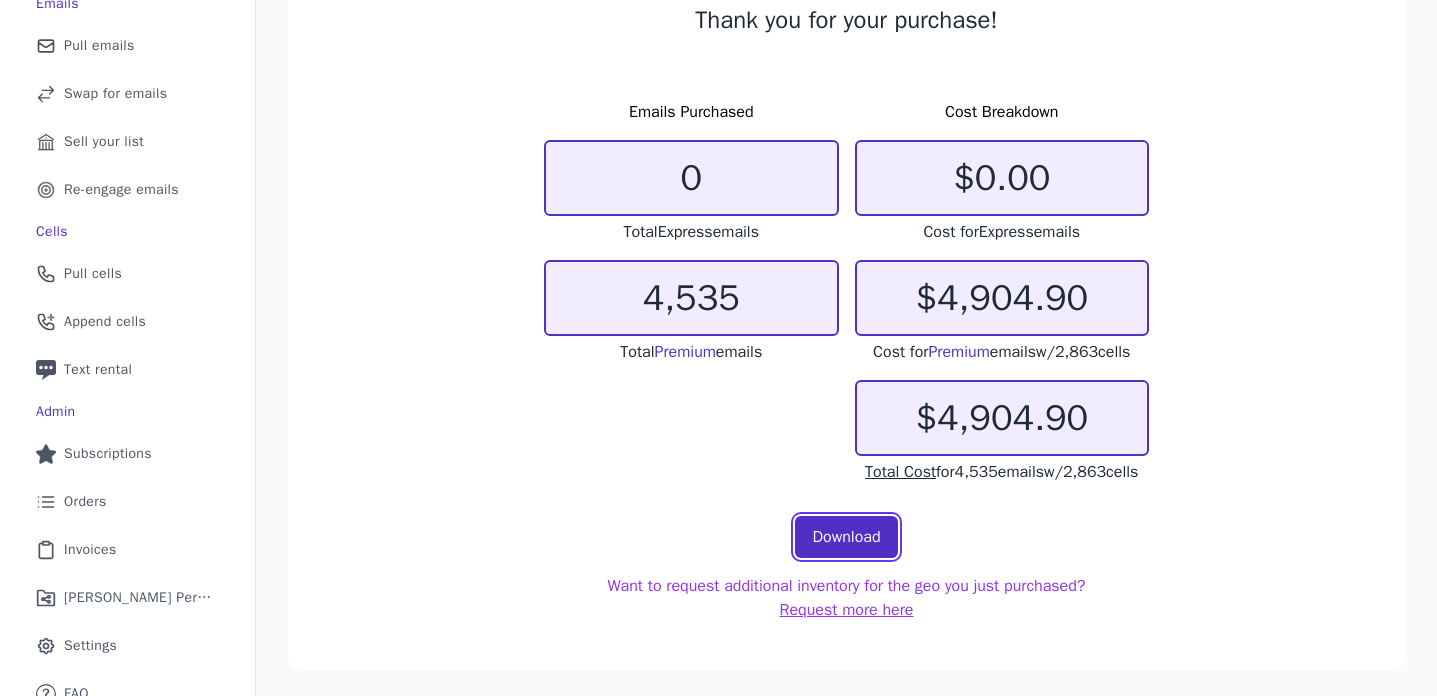 click on "Download" at bounding box center (846, 537) 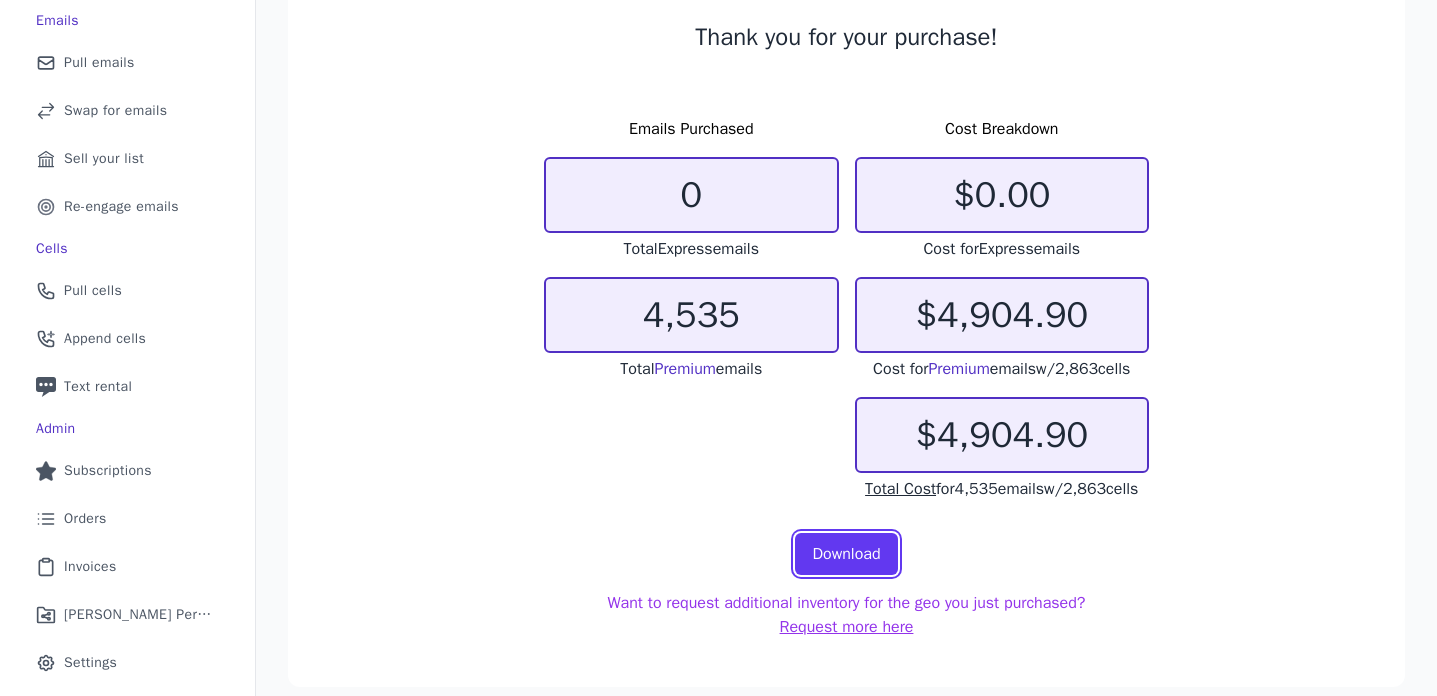 scroll, scrollTop: 208, scrollLeft: 0, axis: vertical 